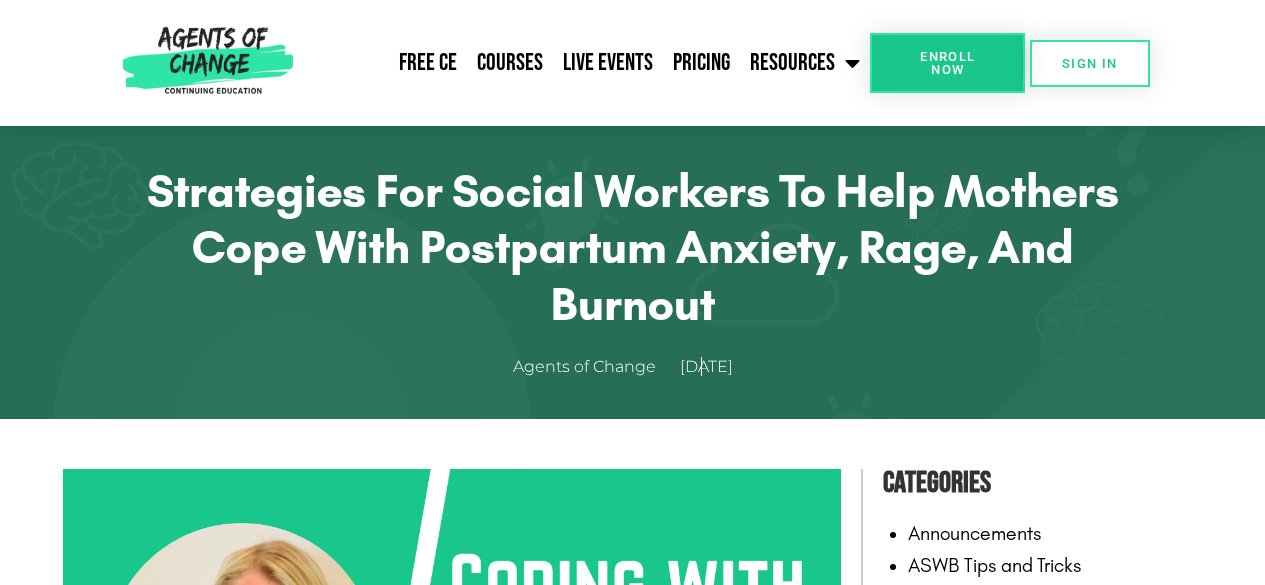 scroll, scrollTop: 8128, scrollLeft: 0, axis: vertical 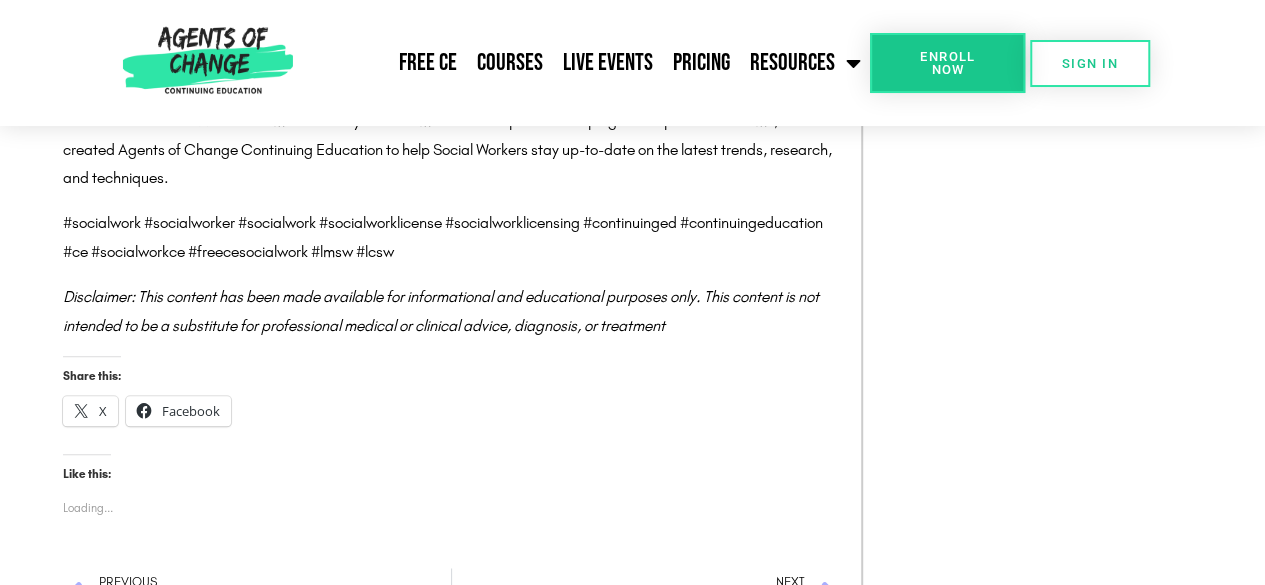 click on "Categories
Announcements
ASWB Tips and Tricks
Continuing Education
Jobs and Careers
LCSW Posts
LMSW Posts
State Licensing Requirements
Popular Posts
Telehealth in 2025 and Beyond: Key Trends Shaping Online Therapy
Read More »
Legal Updates for 2025: New Laws and Regulations Affecting Therapists
Read More »
Building a Niche in Private Practice: Specialty CEs that Set You Apart
Read More »
Becoming a Clinical Supervisor: Training and CE Requirements to Mentor New Therapists
Read More »
Read More »" at bounding box center [1032, -3517] 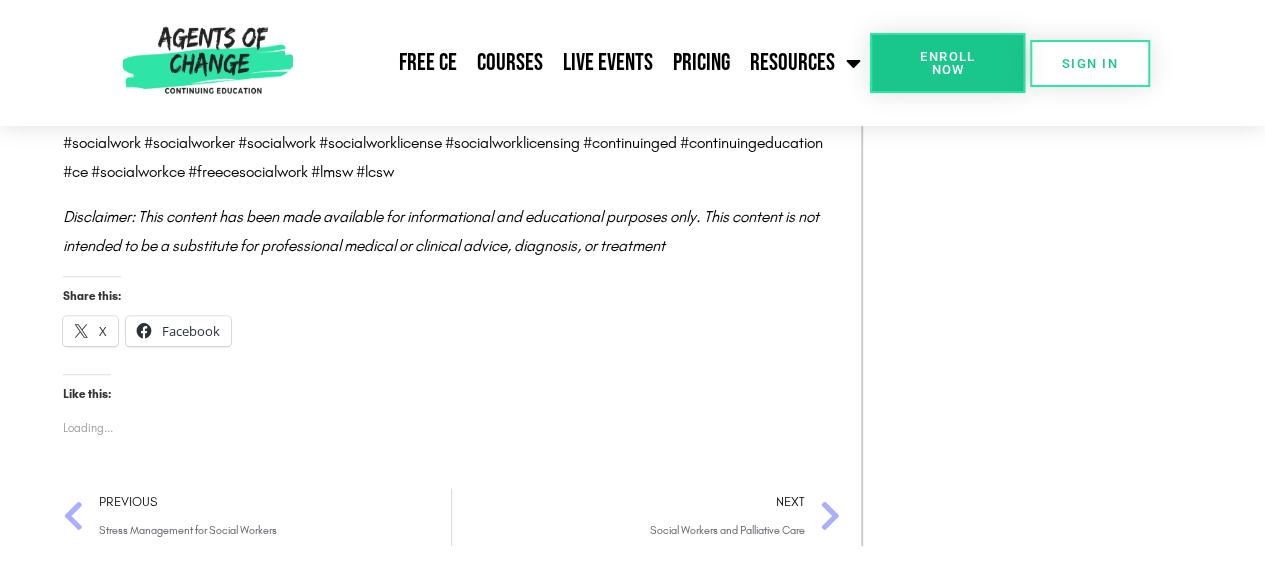 scroll, scrollTop: 8248, scrollLeft: 0, axis: vertical 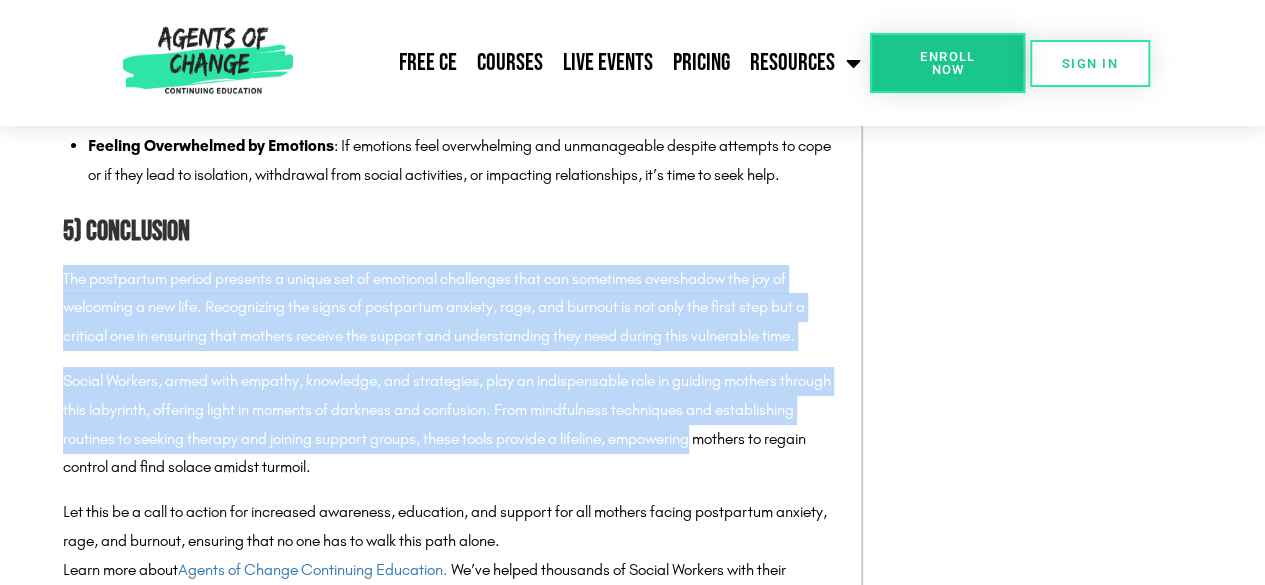 drag, startPoint x: 786, startPoint y: 499, endPoint x: 58, endPoint y: 336, distance: 746.0248 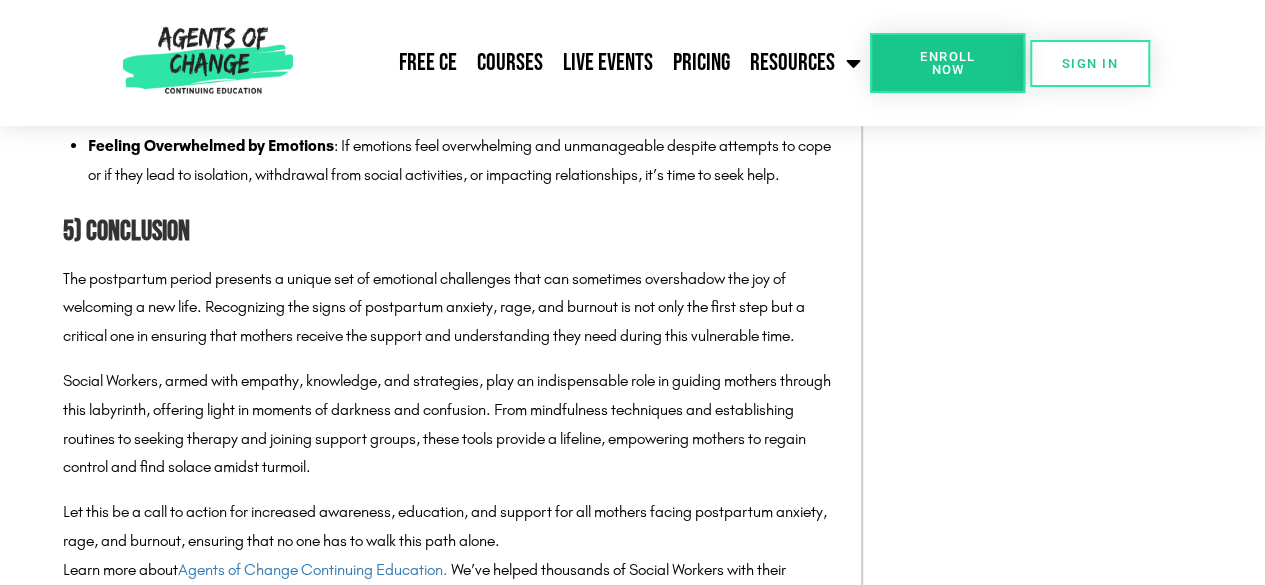 click on "The postpartum period presents a unique set of emotional challenges that can sometimes overshadow the joy of welcoming a new life. Recognizing the signs of postpartum anxiety, rage, and burnout is not only the first step but a critical one in ensuring that mothers receive the support and understanding they need during this vulnerable time." at bounding box center (452, 308) 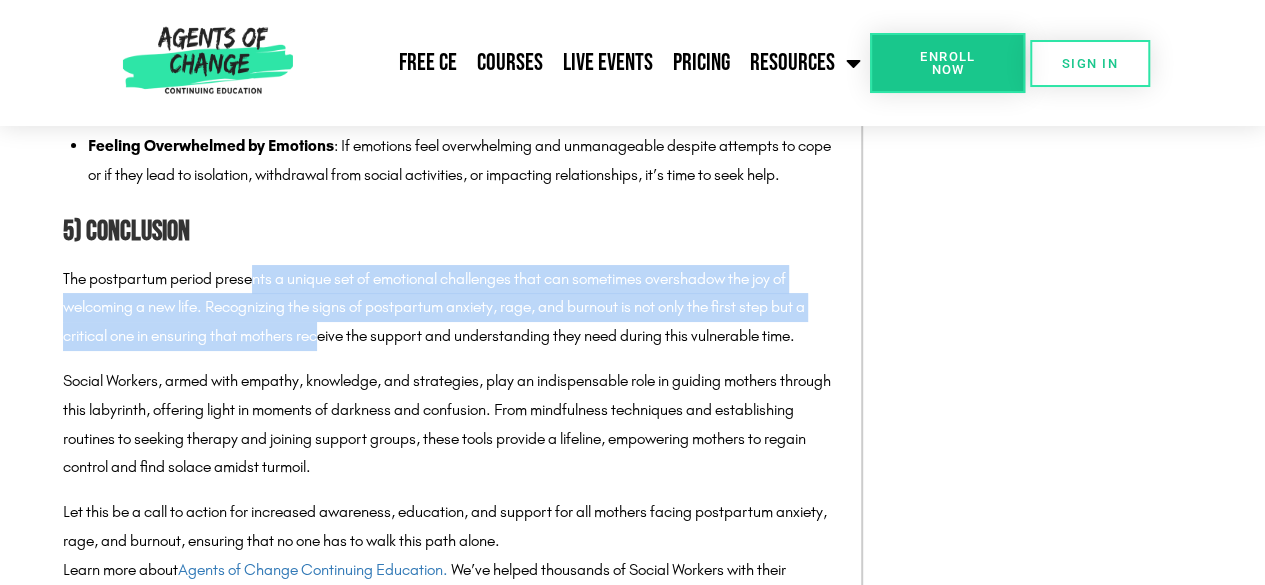 drag, startPoint x: 258, startPoint y: 331, endPoint x: 324, endPoint y: 403, distance: 97.67292 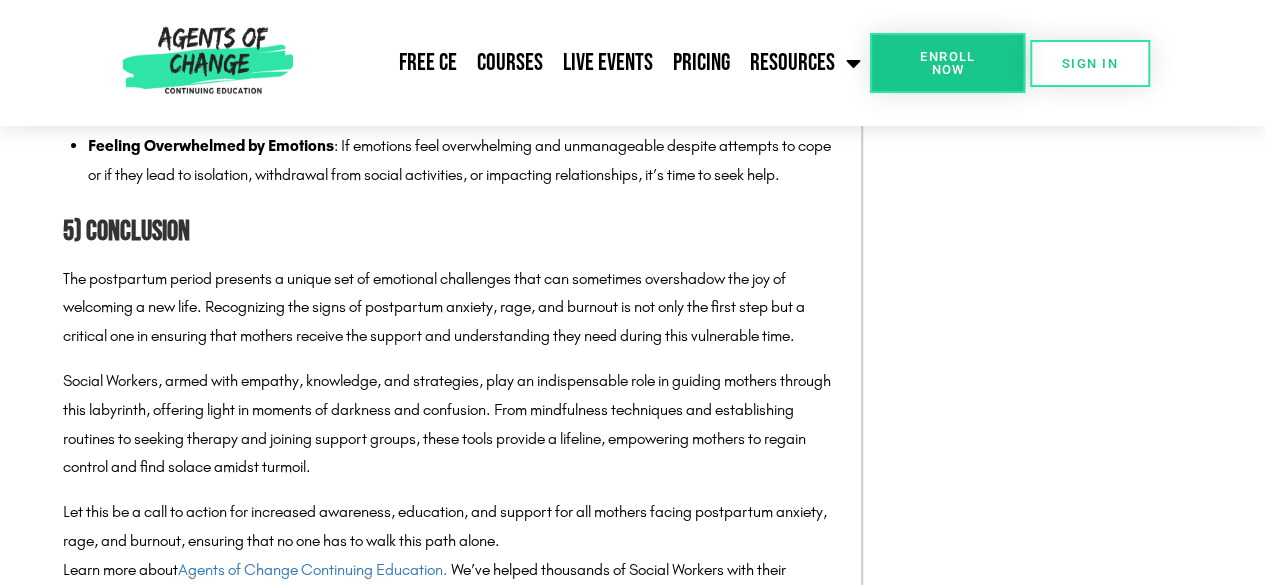 click on "The postpartum period presents a unique set of emotional challenges that can sometimes overshadow the joy of welcoming a new life. Recognizing the signs of postpartum anxiety, rage, and burnout is not only the first step but a critical one in ensuring that mothers receive the support and understanding they need during this vulnerable time." at bounding box center (452, 308) 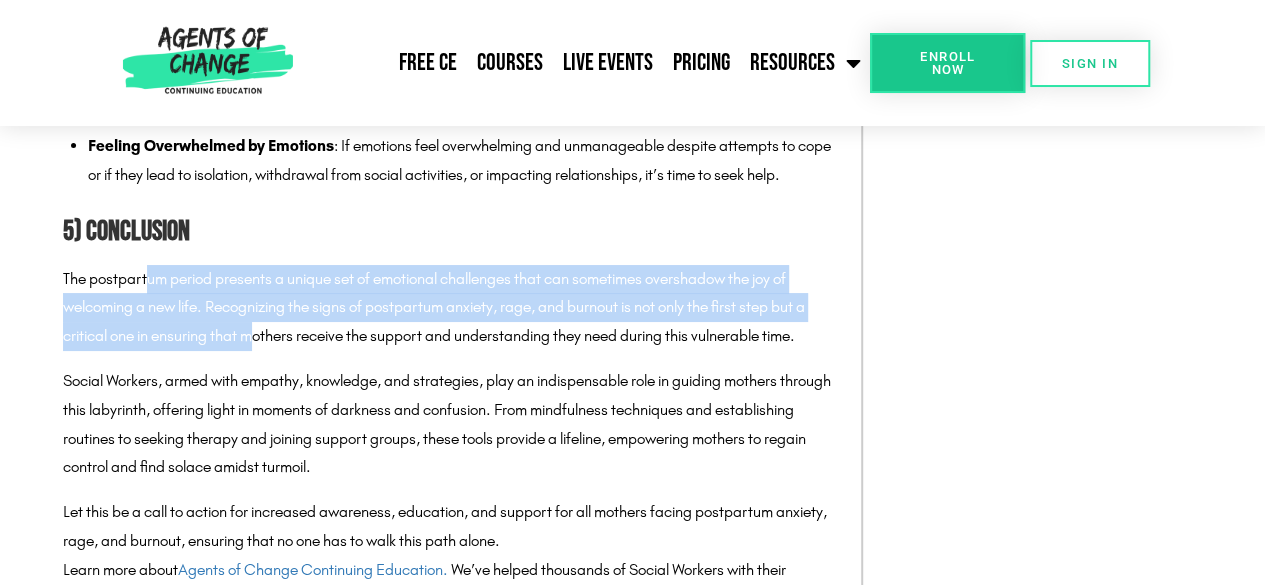 drag, startPoint x: 256, startPoint y: 397, endPoint x: 144, endPoint y: 333, distance: 128.99612 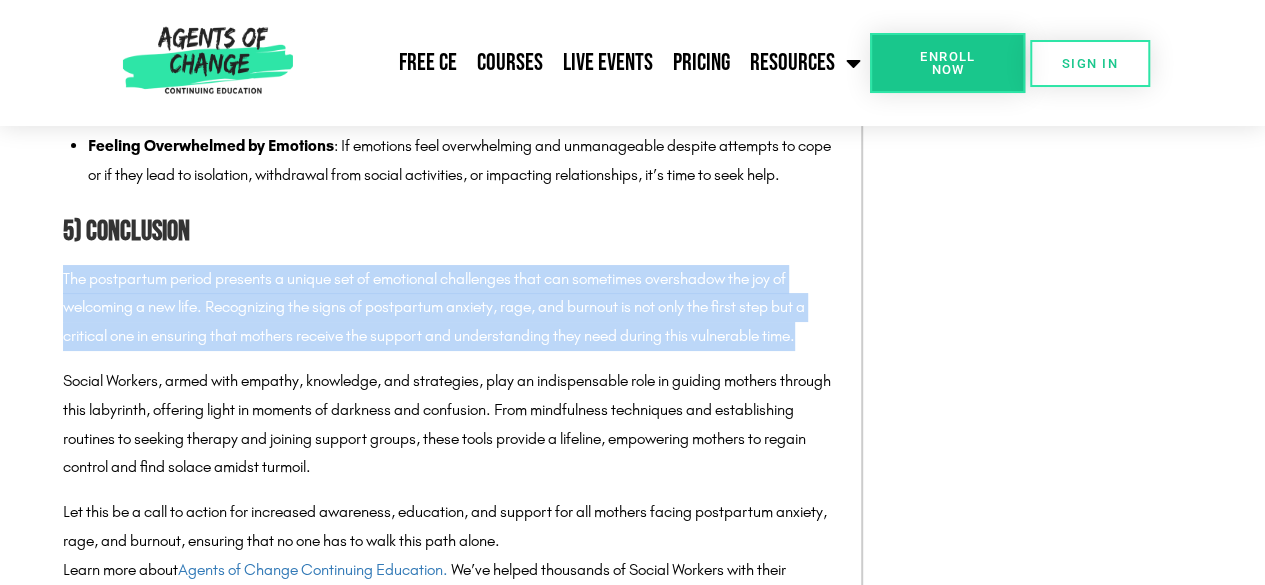 drag, startPoint x: 57, startPoint y: 335, endPoint x: 842, endPoint y: 387, distance: 786.7204 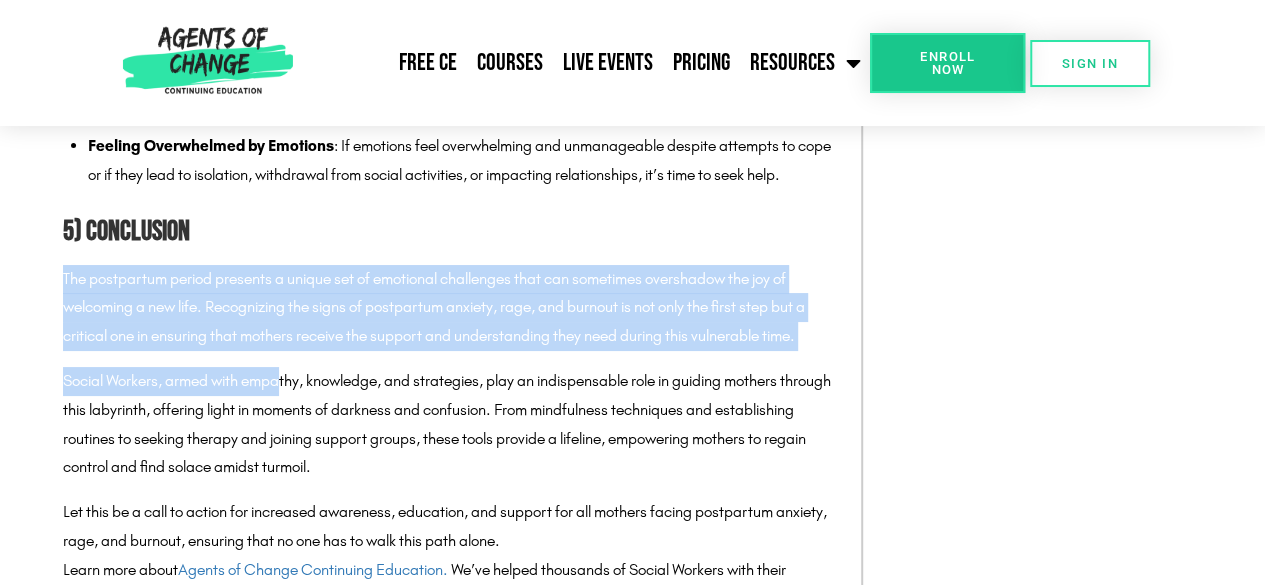 drag, startPoint x: 62, startPoint y: 333, endPoint x: 286, endPoint y: 453, distance: 254.11809 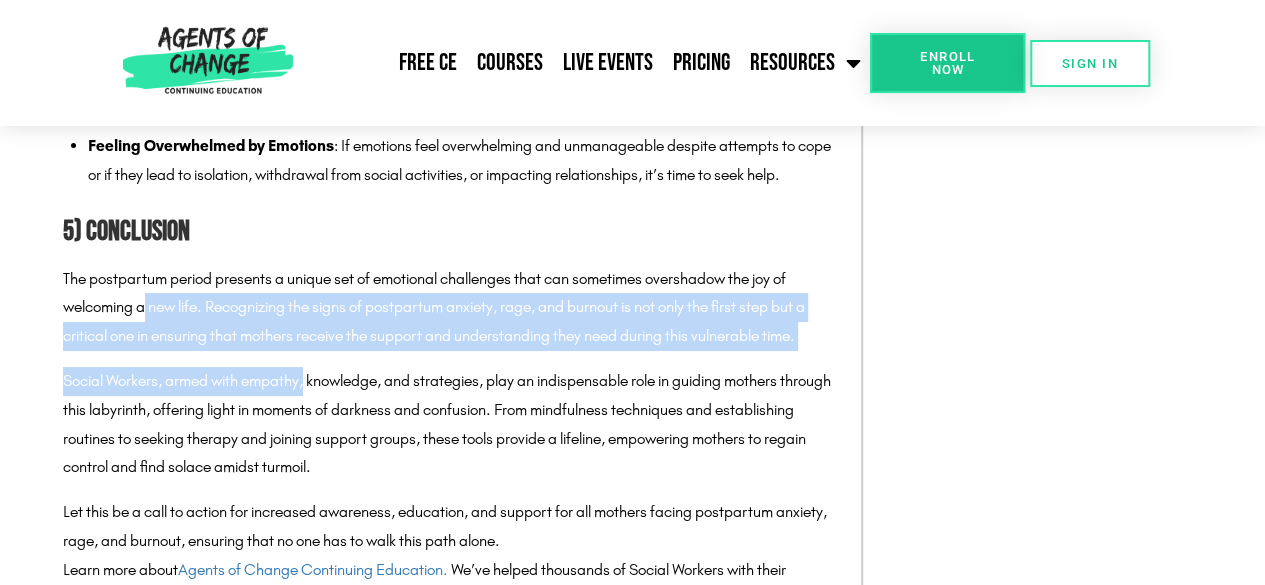 drag, startPoint x: 308, startPoint y: 412, endPoint x: 141, endPoint y: 372, distance: 171.72362 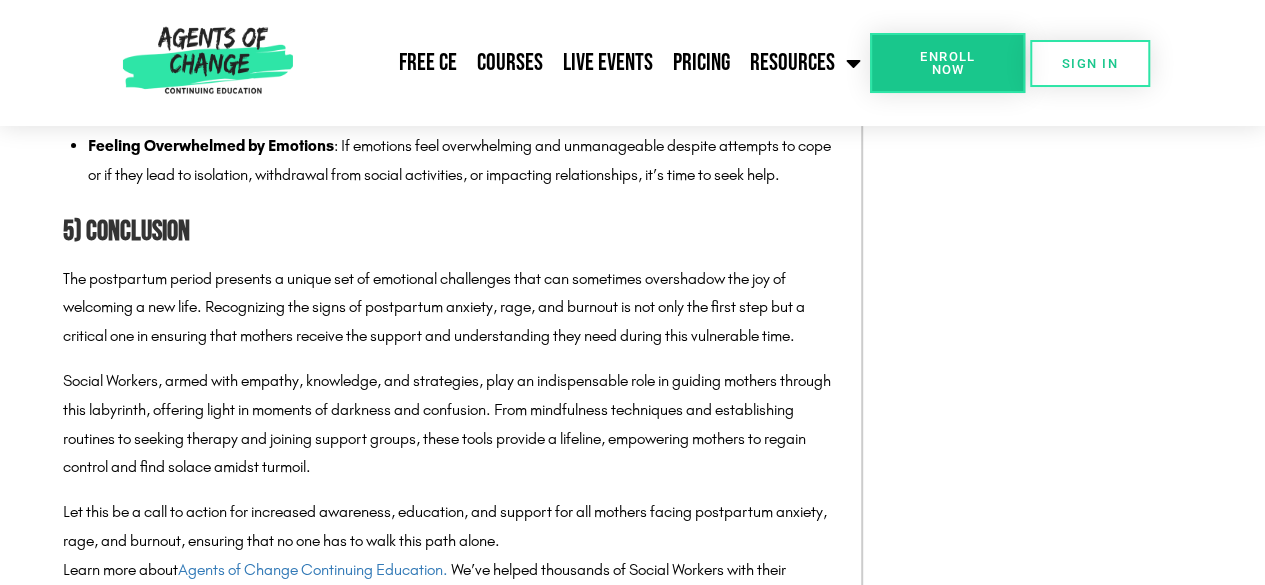 drag, startPoint x: 63, startPoint y: 332, endPoint x: 207, endPoint y: 376, distance: 150.57224 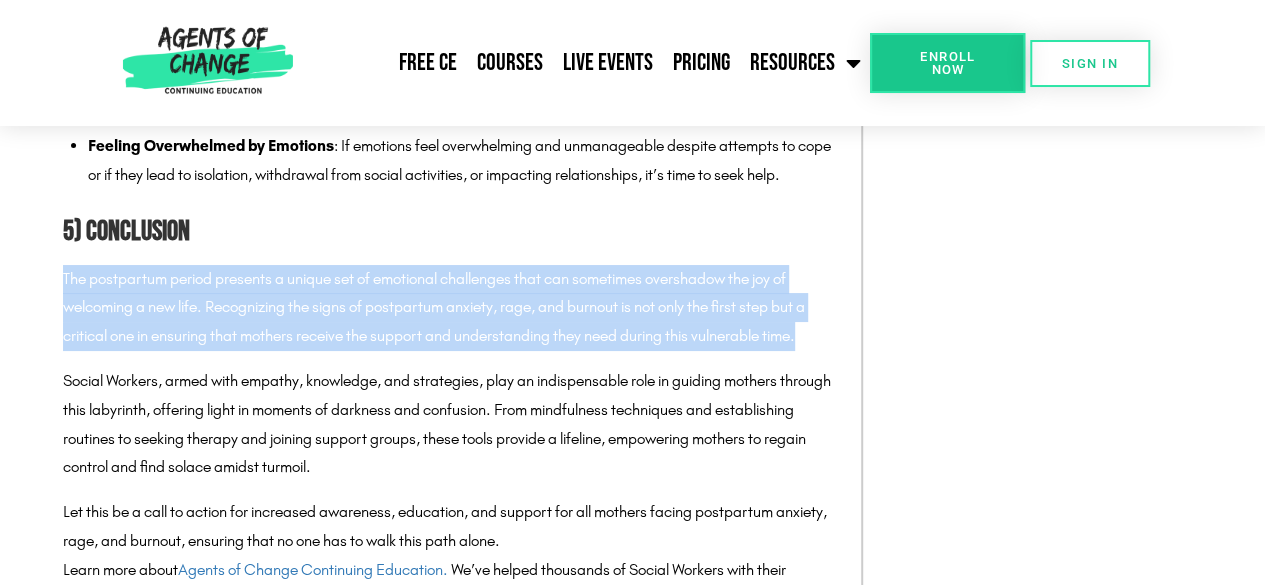 drag, startPoint x: 62, startPoint y: 330, endPoint x: 845, endPoint y: 399, distance: 786.03436 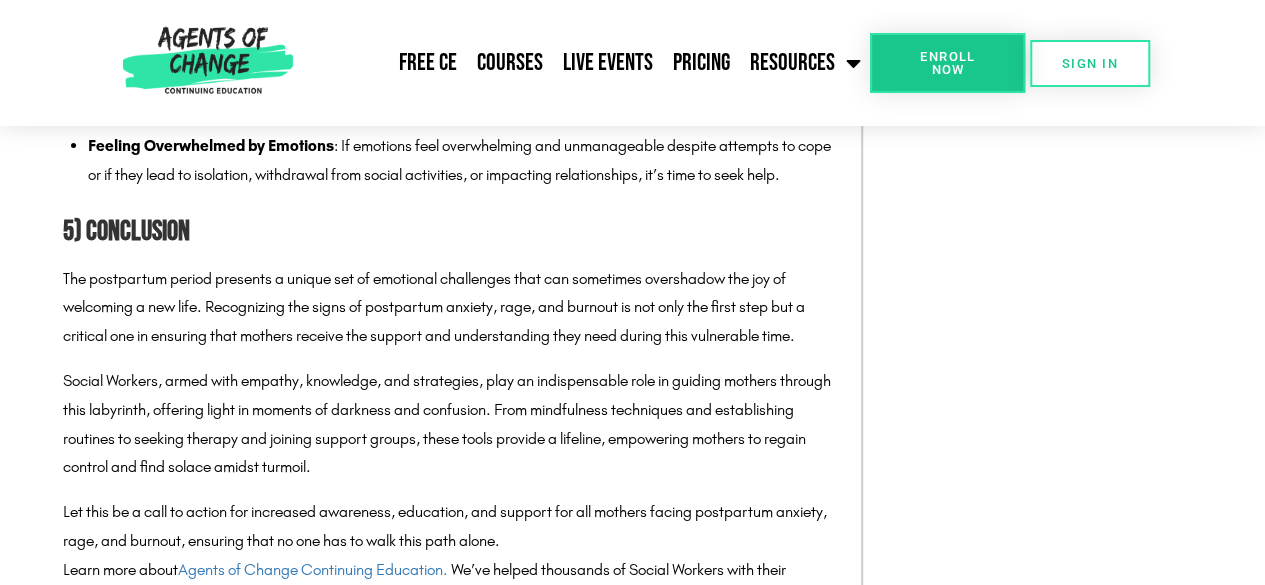 click on "The postpartum period presents a unique set of emotional challenges that can sometimes overshadow the joy of welcoming a new life. Recognizing the signs of postpartum anxiety, rage, and burnout is not only the first step but a critical one in ensuring that mothers receive the support and understanding they need during this vulnerable time." at bounding box center (452, 308) 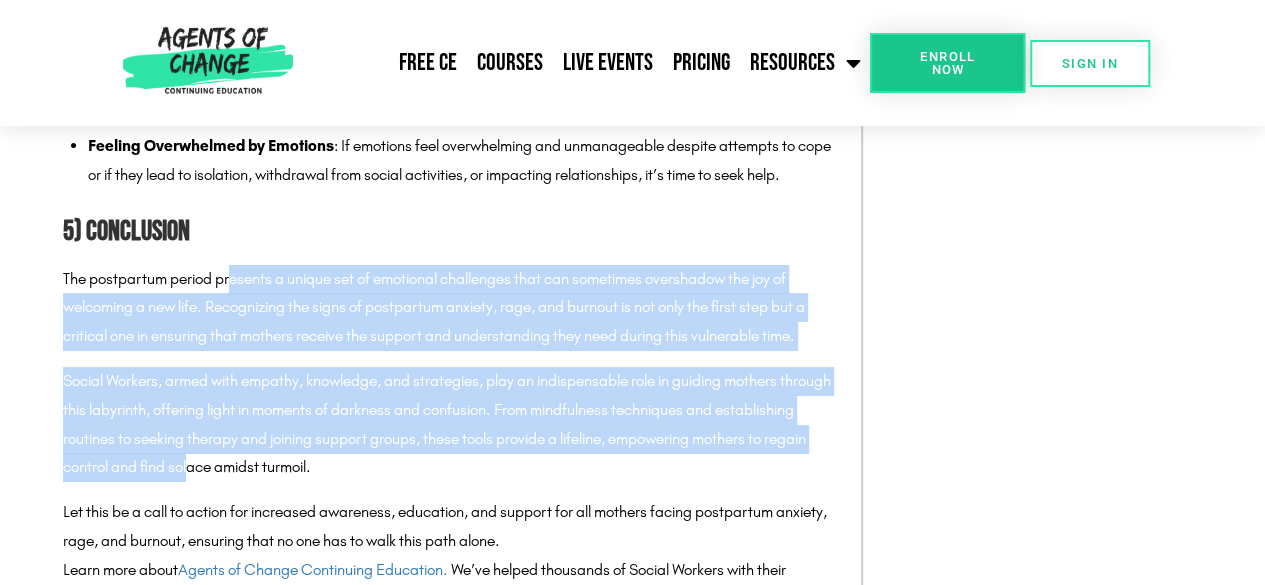 drag, startPoint x: 232, startPoint y: 333, endPoint x: 309, endPoint y: 524, distance: 205.93689 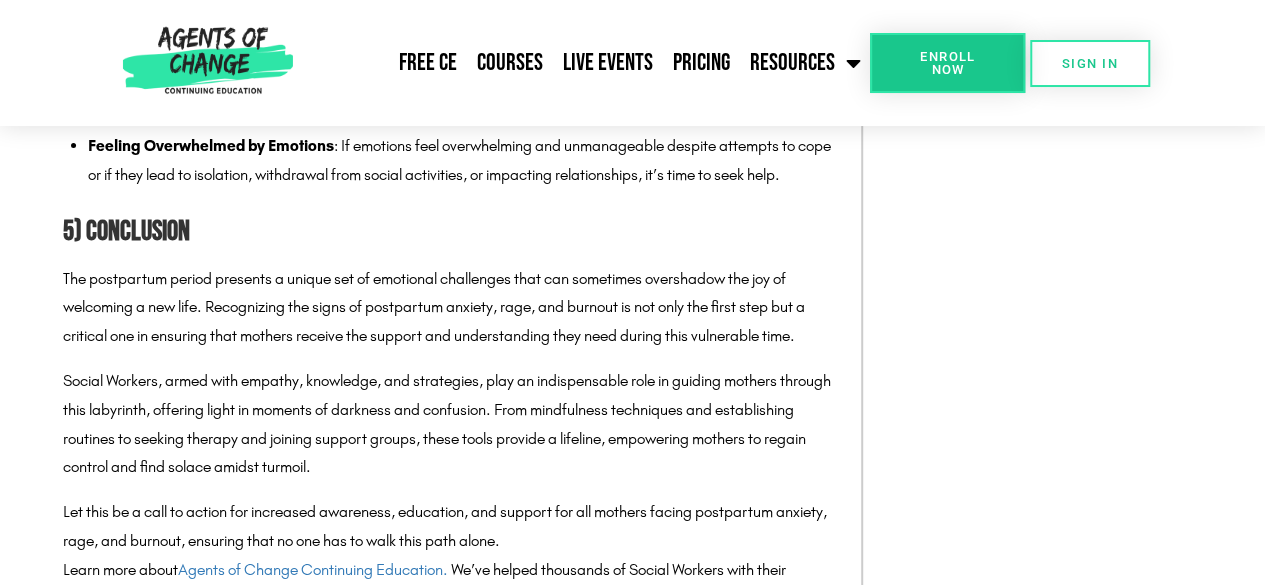click on "Social Workers, armed with empathy, knowledge, and strategies, play an indispensable role in guiding mothers through this labyrinth, offering light in moments of darkness and confusion. From mindfulness techniques and establishing routines to seeking therapy and joining support groups, these tools provide a lifeline, empowering mothers to regain control and find solace amidst turmoil." at bounding box center (452, 424) 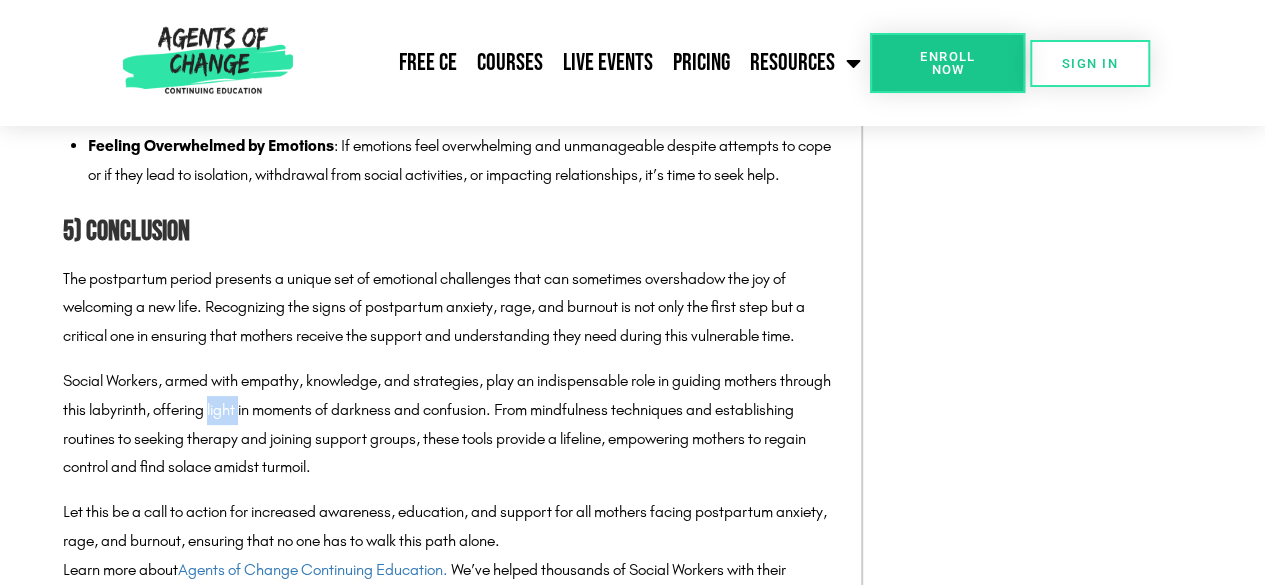 click on "Social Workers, armed with empathy, knowledge, and strategies, play an indispensable role in guiding mothers through this labyrinth, offering light in moments of darkness and confusion. From mindfulness techniques and establishing routines to seeking therapy and joining support groups, these tools provide a lifeline, empowering mothers to regain control and find solace amidst turmoil." at bounding box center [452, 424] 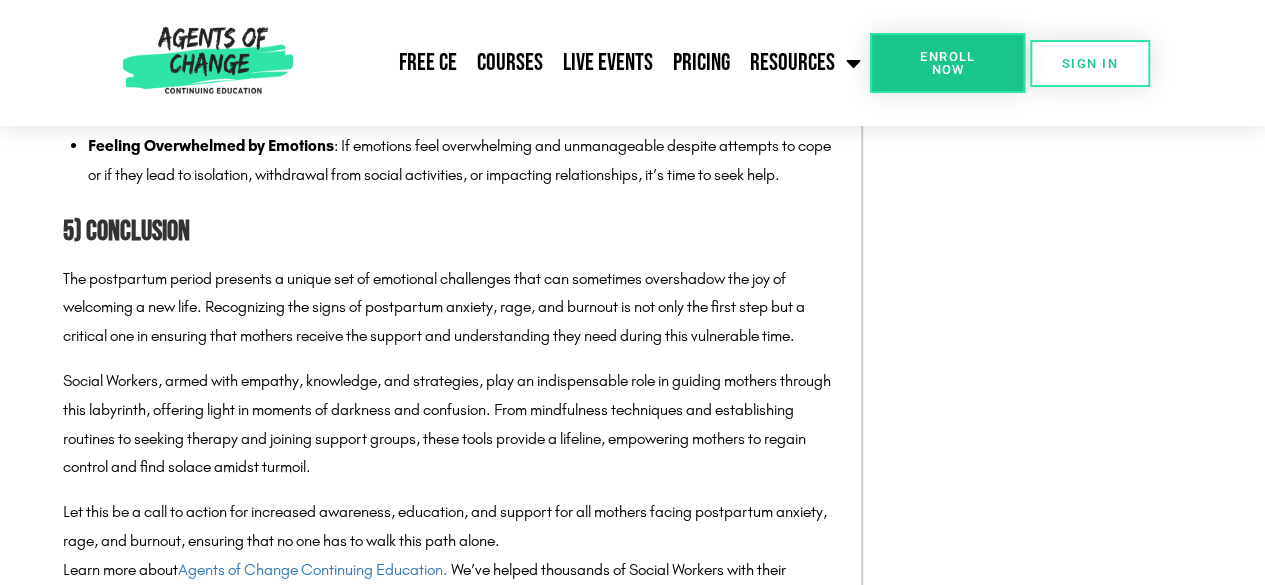 click on "The postpartum period presents a unique set of emotional challenges that can sometimes overshadow the joy of welcoming a new life. Recognizing the signs of postpartum anxiety, rage, and burnout is not only the first step but a critical one in ensuring that mothers receive the support and understanding they need during this vulnerable time." at bounding box center [452, 308] 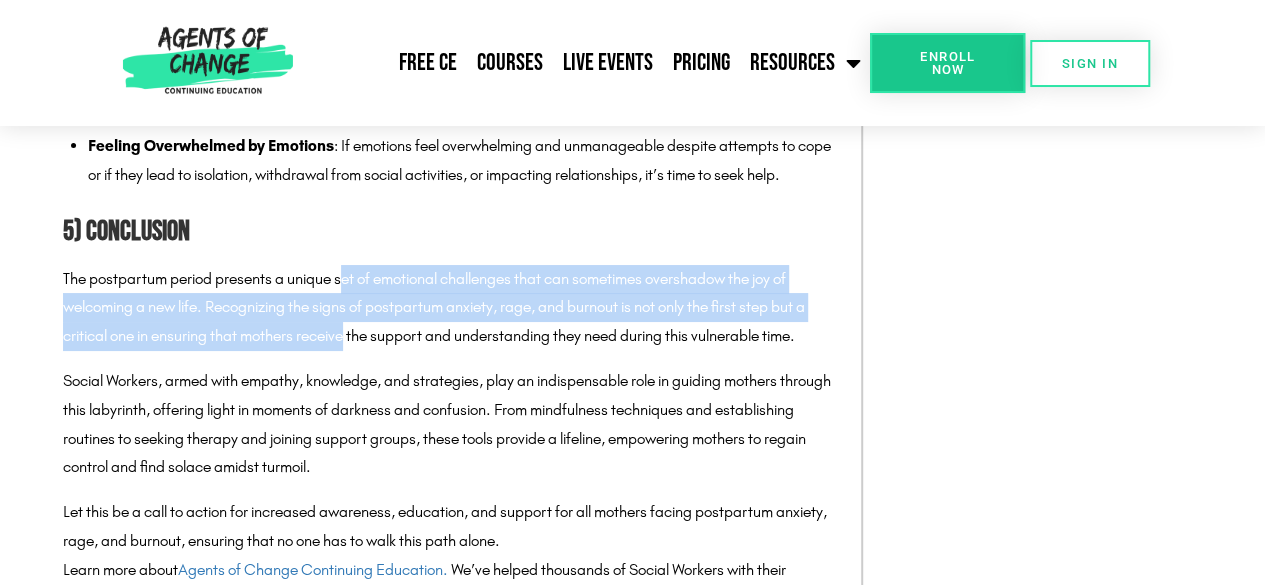 drag, startPoint x: 351, startPoint y: 405, endPoint x: 344, endPoint y: 350, distance: 55.443665 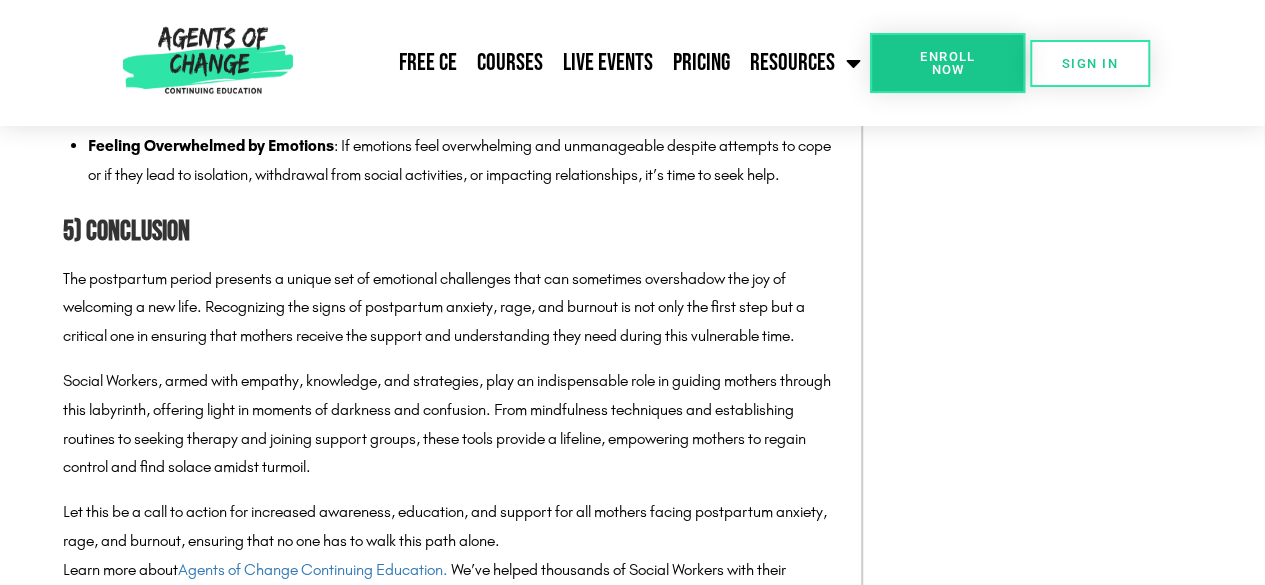 click on "The postpartum period presents a unique set of emotional challenges that can sometimes overshadow the joy of welcoming a new life. Recognizing the signs of postpartum anxiety, rage, and burnout is not only the first step but a critical one in ensuring that mothers receive the support and understanding they need during this vulnerable time." at bounding box center (452, 308) 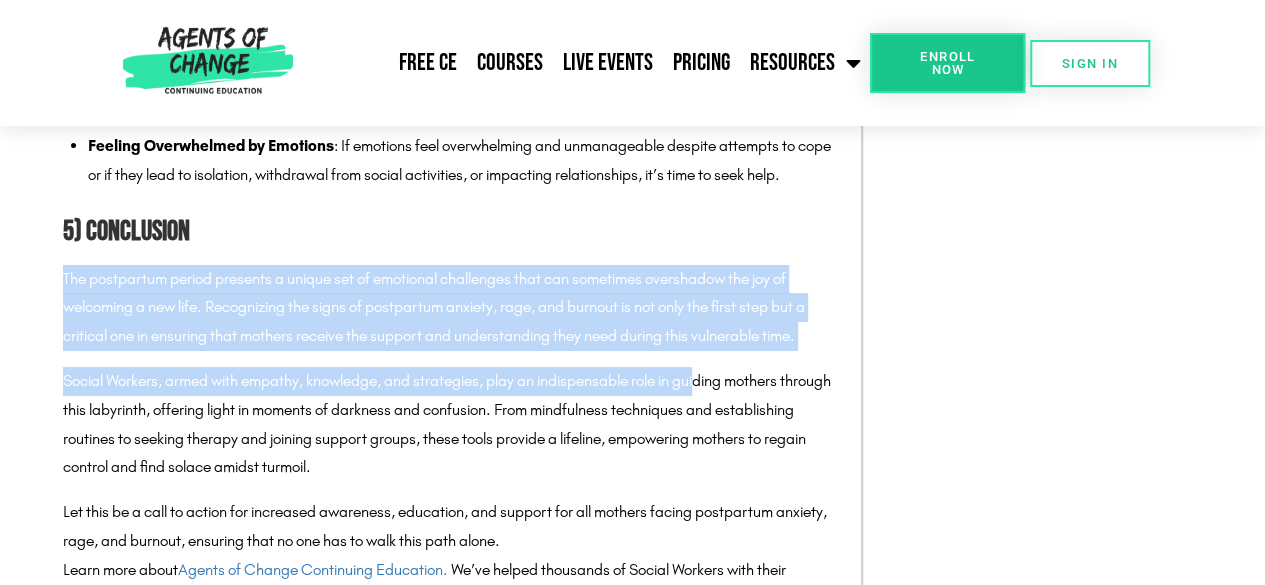 drag, startPoint x: 63, startPoint y: 332, endPoint x: 710, endPoint y: 447, distance: 657.14075 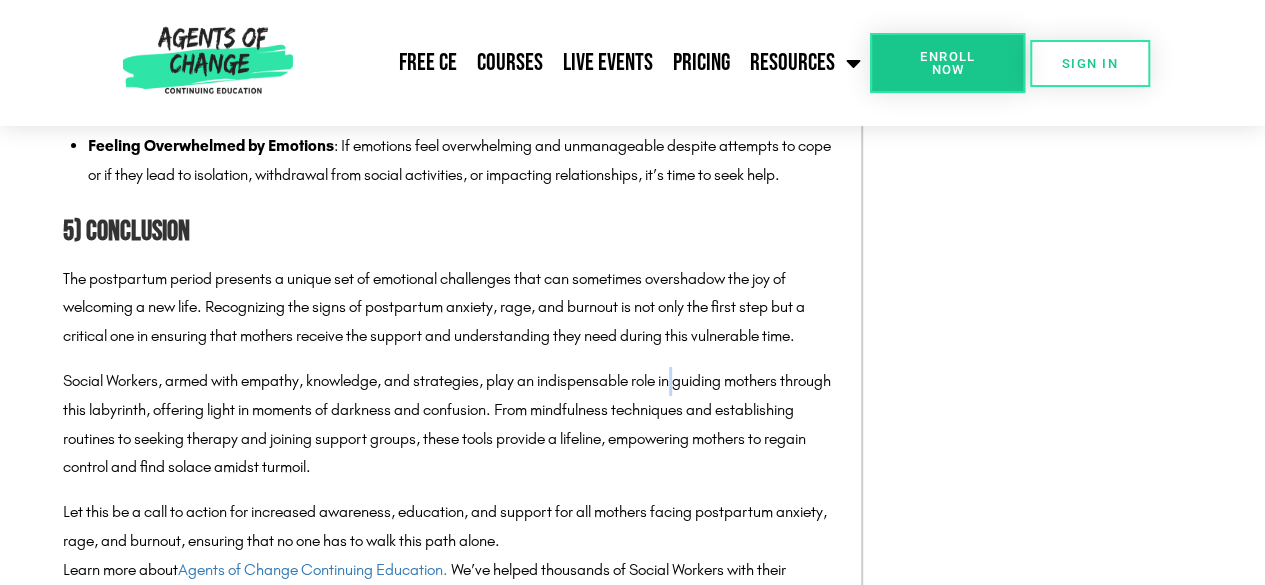 click on "Social Workers, armed with empathy, knowledge, and strategies, play an indispensable role in guiding mothers through this labyrinth, offering light in moments of darkness and confusion. From mindfulness techniques and establishing routines to seeking therapy and joining support groups, these tools provide a lifeline, empowering mothers to regain control and find solace amidst turmoil." at bounding box center [452, 424] 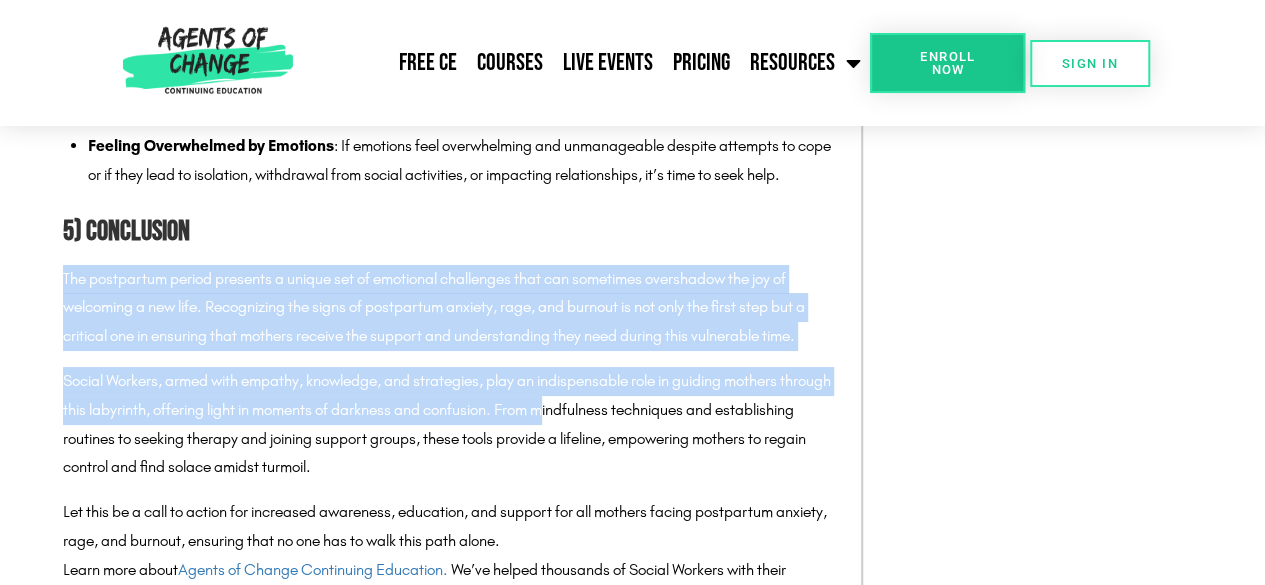 drag, startPoint x: 606, startPoint y: 475, endPoint x: 28, endPoint y: 331, distance: 595.66766 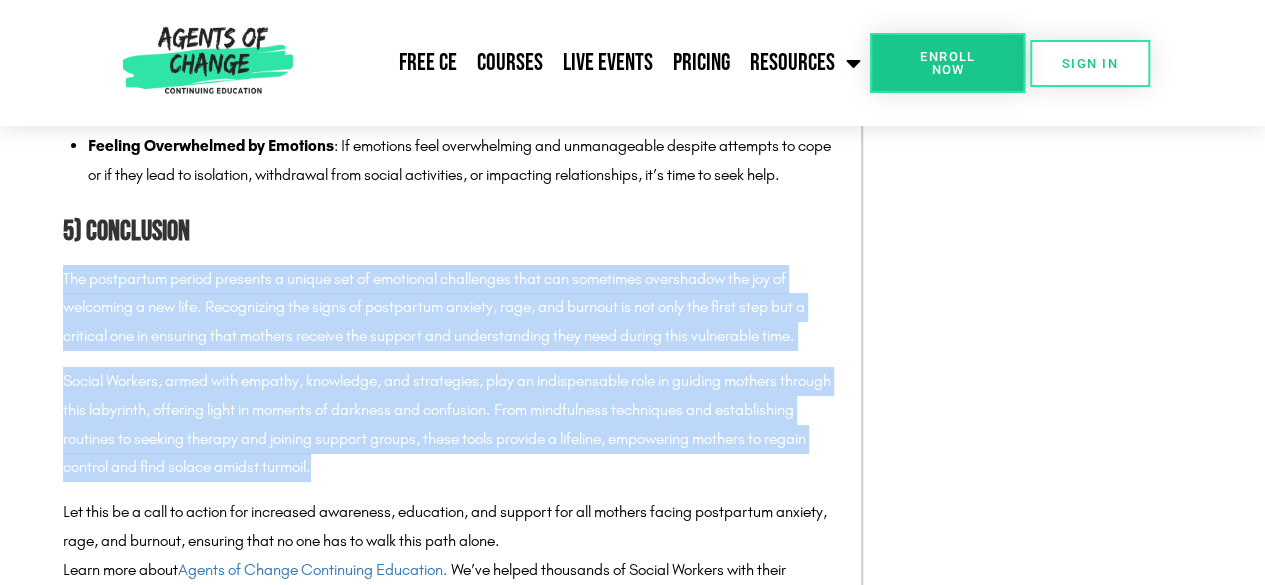 drag, startPoint x: 61, startPoint y: 337, endPoint x: 446, endPoint y: 514, distance: 423.73813 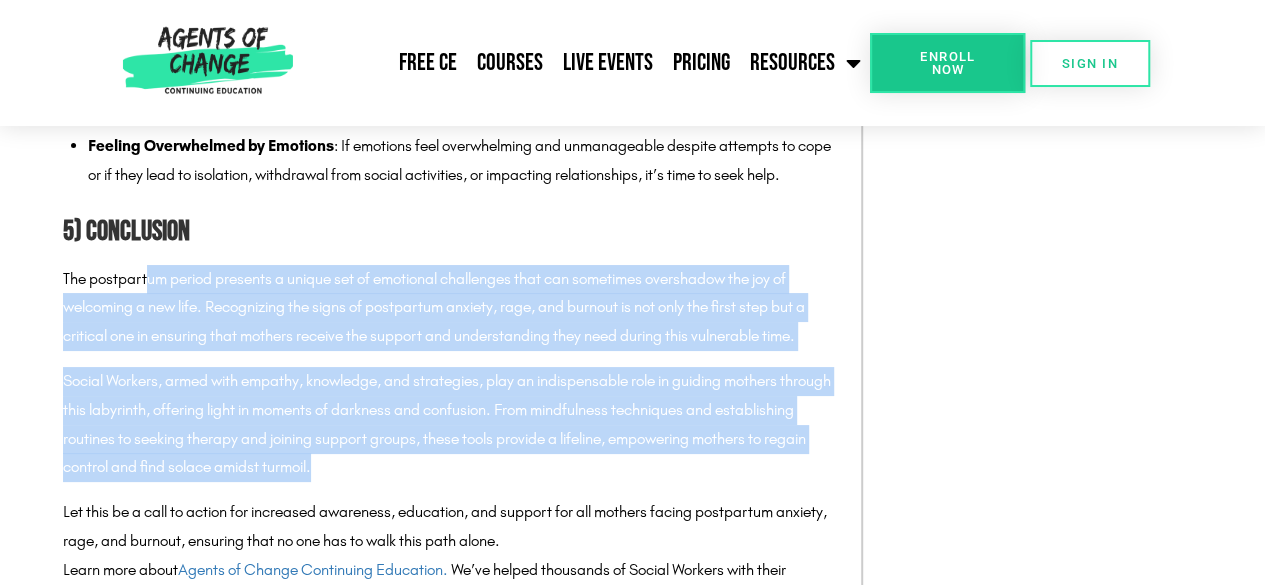 drag, startPoint x: 436, startPoint y: 515, endPoint x: 147, endPoint y: 347, distance: 334.2828 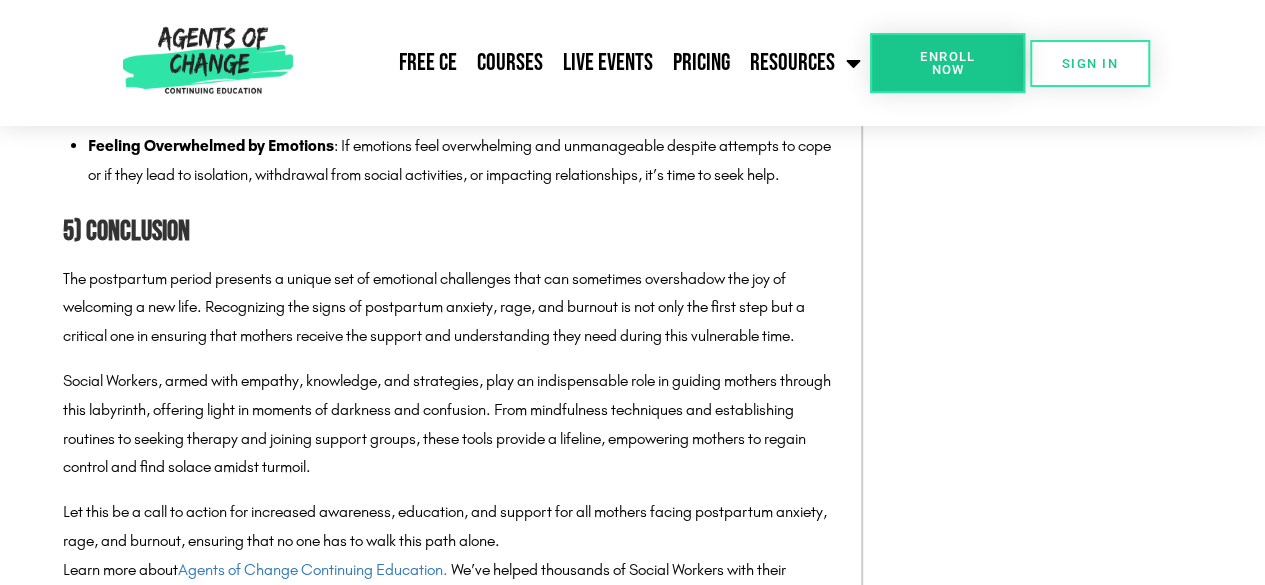 click on "5) Conclusion" at bounding box center [452, 232] 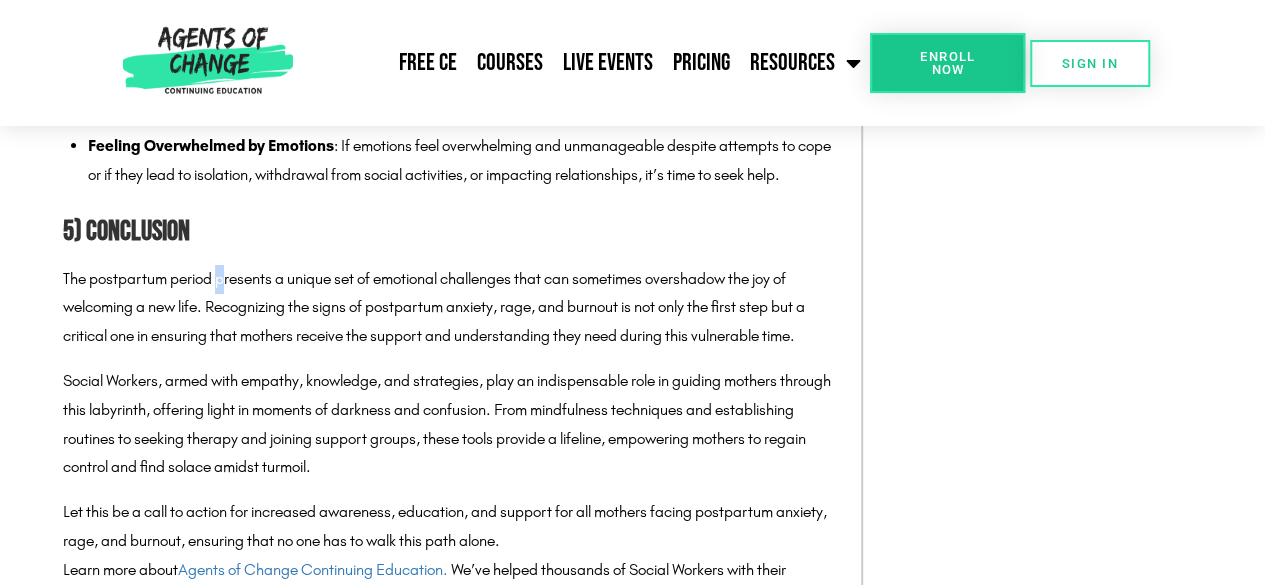 click on "The postpartum period presents a unique set of emotional challenges that can sometimes overshadow the joy of welcoming a new life. Recognizing the signs of postpartum anxiety, rage, and burnout is not only the first step but a critical one in ensuring that mothers receive the support and understanding they need during this vulnerable time." at bounding box center [452, 308] 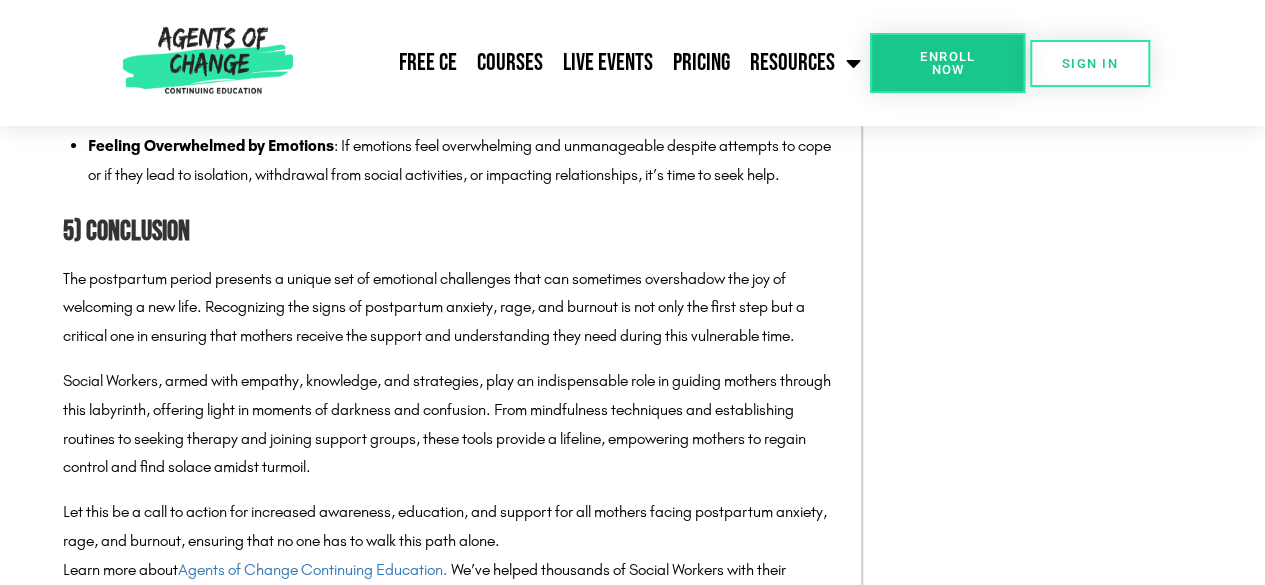 click on "The postpartum period presents a unique set of emotional challenges that can sometimes overshadow the joy of welcoming a new life. Recognizing the signs of postpartum anxiety, rage, and burnout is not only the first step but a critical one in ensuring that mothers receive the support and understanding they need during this vulnerable time." at bounding box center (452, 308) 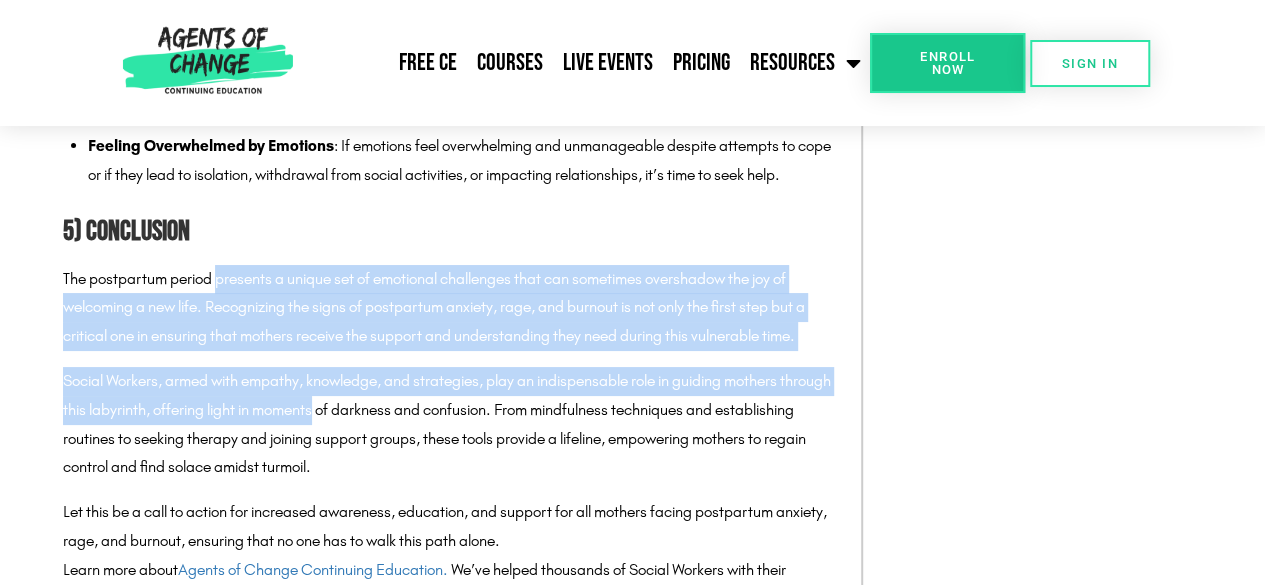 drag, startPoint x: 252, startPoint y: 348, endPoint x: 339, endPoint y: 455, distance: 137.90576 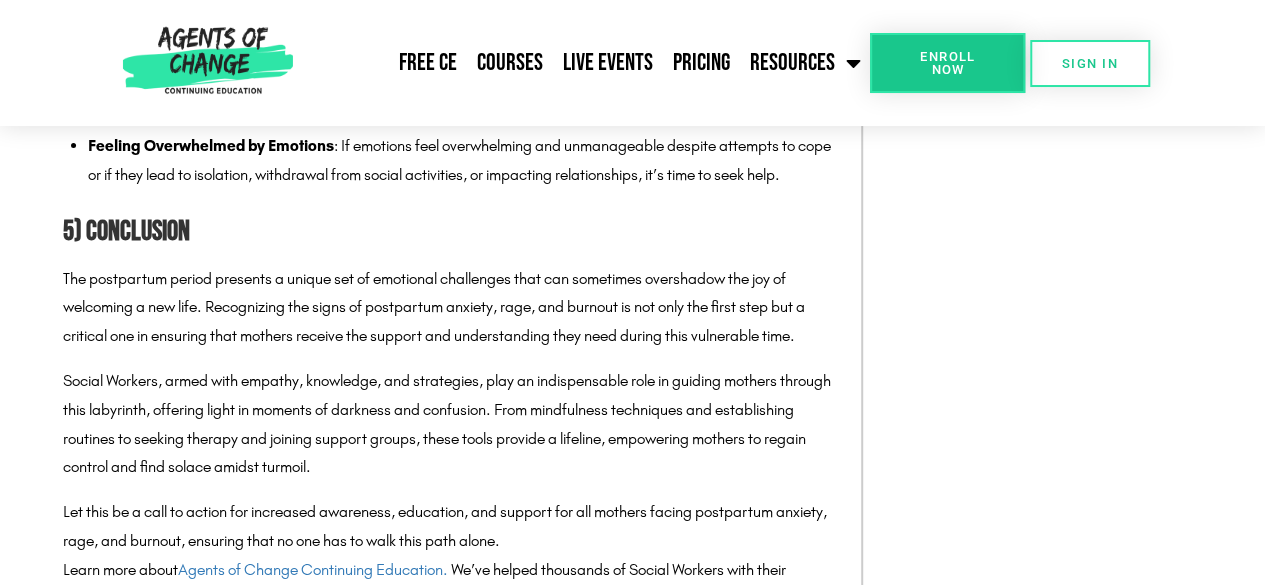 click on "Social Workers, armed with empathy, knowledge, and strategies, play an indispensable role in guiding mothers through this labyrinth, offering light in moments of darkness and confusion. From mindfulness techniques and establishing routines to seeking therapy and joining support groups, these tools provide a lifeline, empowering mothers to regain control and find solace amidst turmoil." at bounding box center [452, 424] 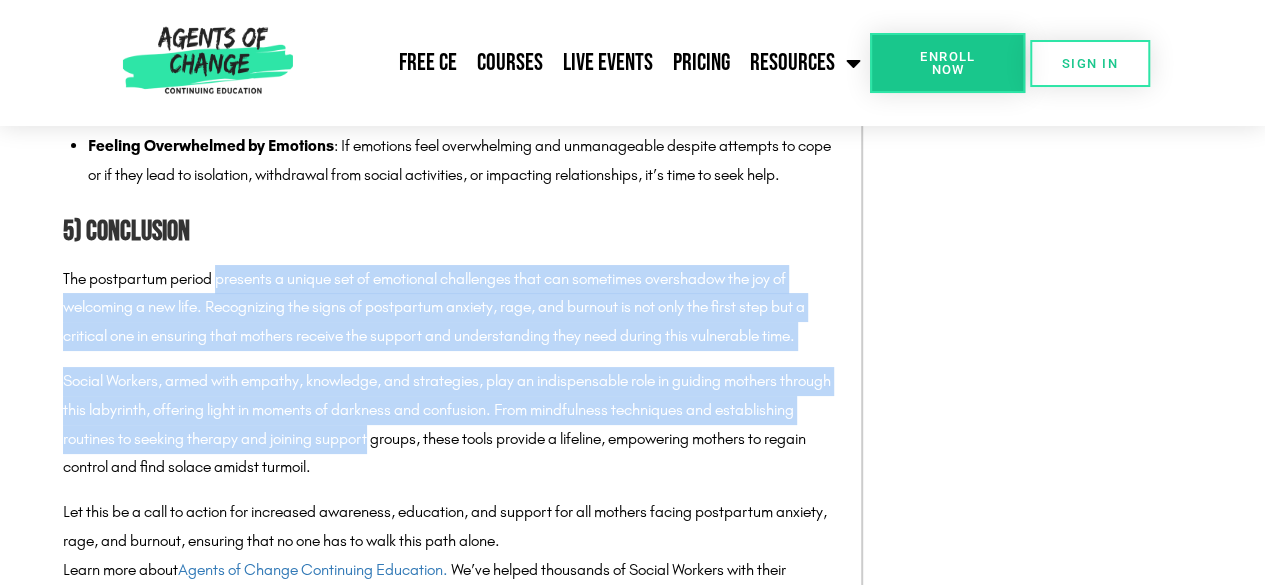 drag, startPoint x: 414, startPoint y: 497, endPoint x: 261, endPoint y: 335, distance: 222.82953 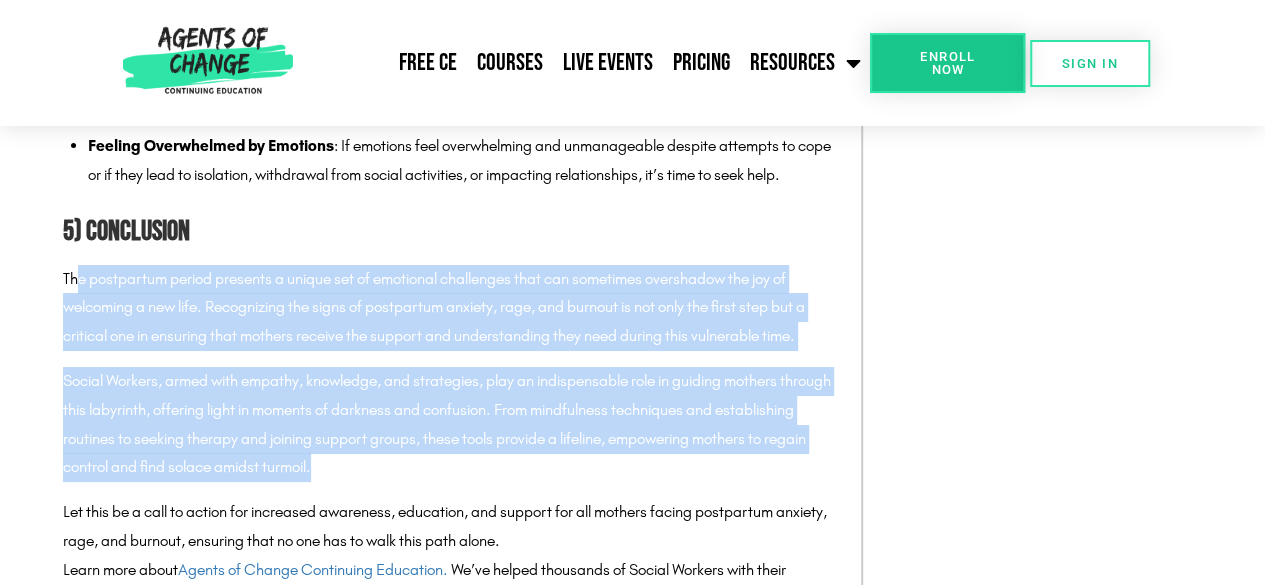 drag, startPoint x: 76, startPoint y: 339, endPoint x: 674, endPoint y: 537, distance: 629.927 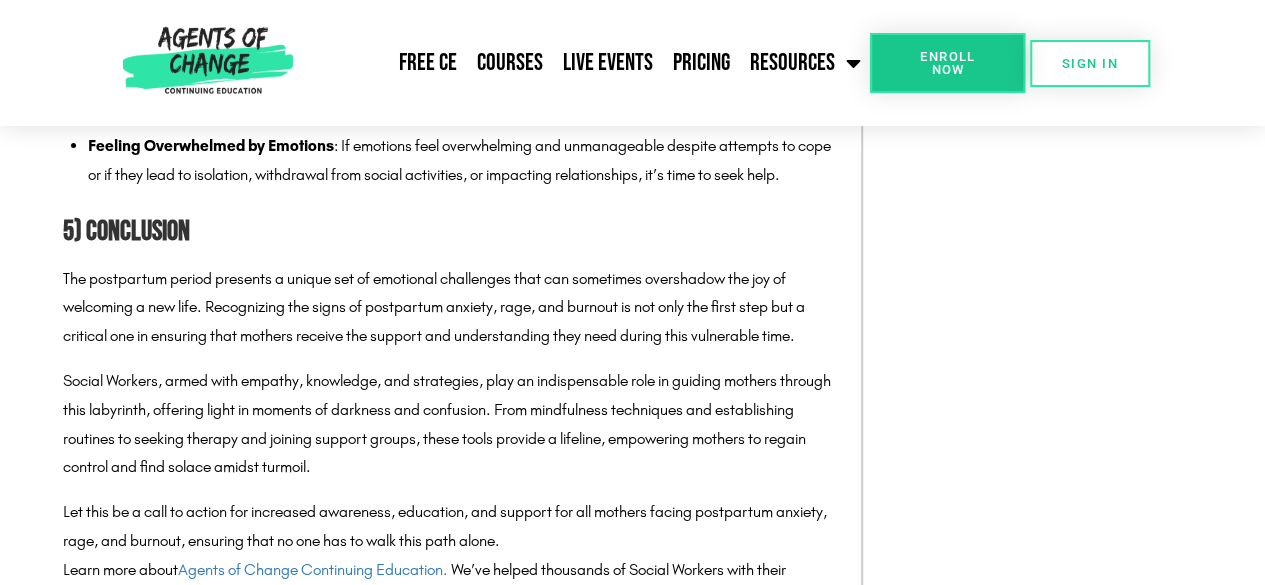 click on "Social Workers, armed with empathy, knowledge, and strategies, play an indispensable role in guiding mothers through this labyrinth, offering light in moments of darkness and confusion. From mindfulness techniques and establishing routines to seeking therapy and joining support groups, these tools provide a lifeline, empowering mothers to regain control and find solace amidst turmoil." at bounding box center [452, 424] 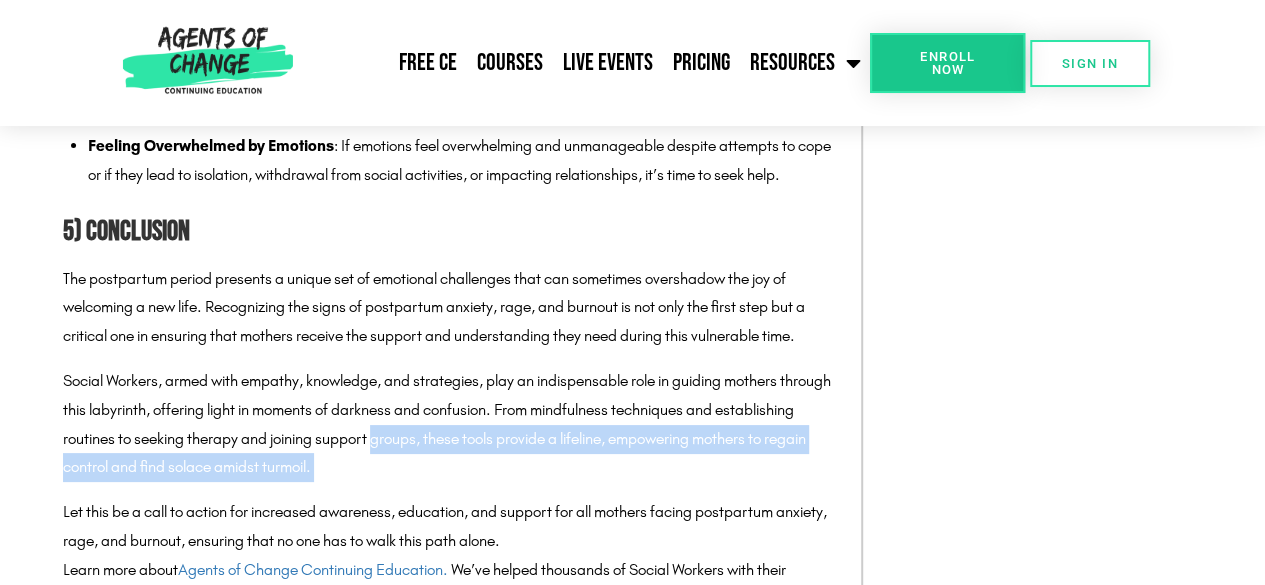 drag, startPoint x: 673, startPoint y: 537, endPoint x: 474, endPoint y: 511, distance: 200.6913 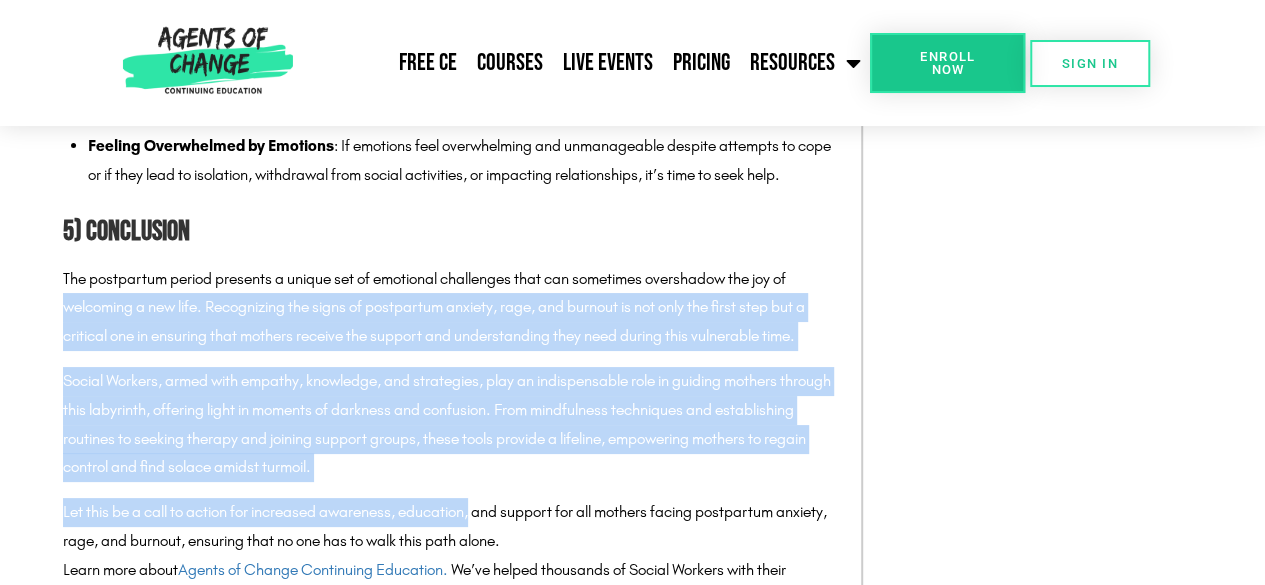drag, startPoint x: 476, startPoint y: 541, endPoint x: 42, endPoint y: 341, distance: 477.8661 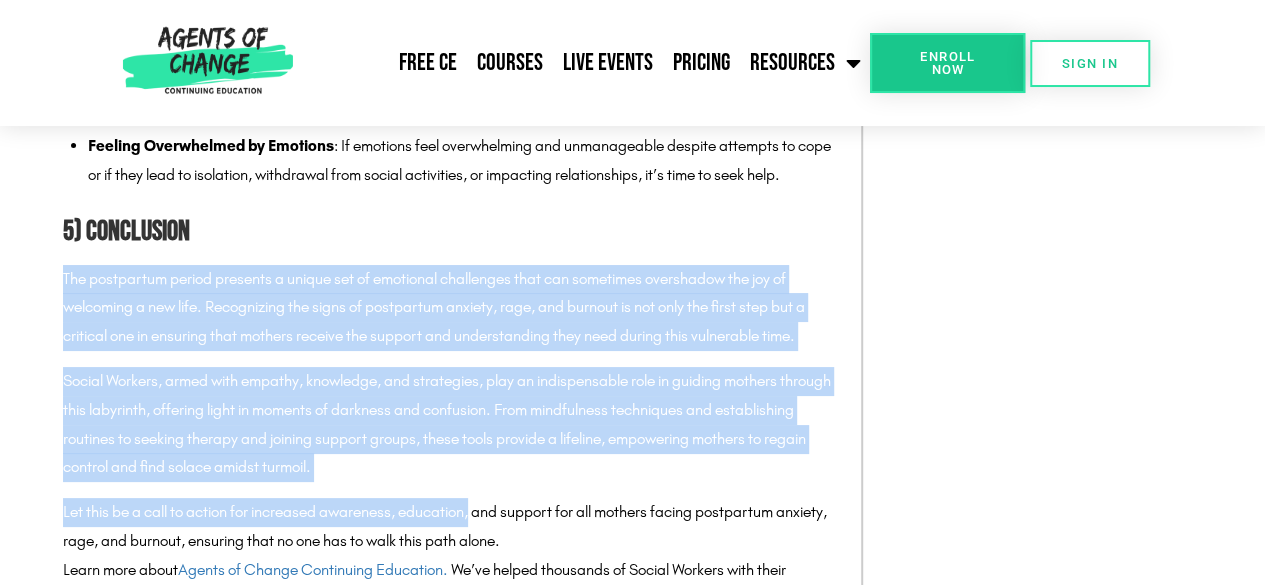 click on "Strategies for Social Workers to Help Mothers Cope with Postpartum Anxiety, Rage, and Burnout
The journey of motherhood is often portrayed as a time of unparalleled joy and deep emotional bonding. Yet, behind the curtain of societal expectations and picture-perfect social media posts, many new mothers find themselves grappling with a tumultuous mix of emotions that can include intense anxiety, inexplicable rage, and overwhelming burnout.
This emotional rollercoaster, while largely hidden from public view, is a stark reality for countless women navigating the postpartum period. It’s a phase that demands not only understanding and compassion but also effective strategies and interventions to ensure the well-being of both mothers and their newborns.
Did you know?   Agents of Change Continuing Education
learn more here" at bounding box center (632, -2892) 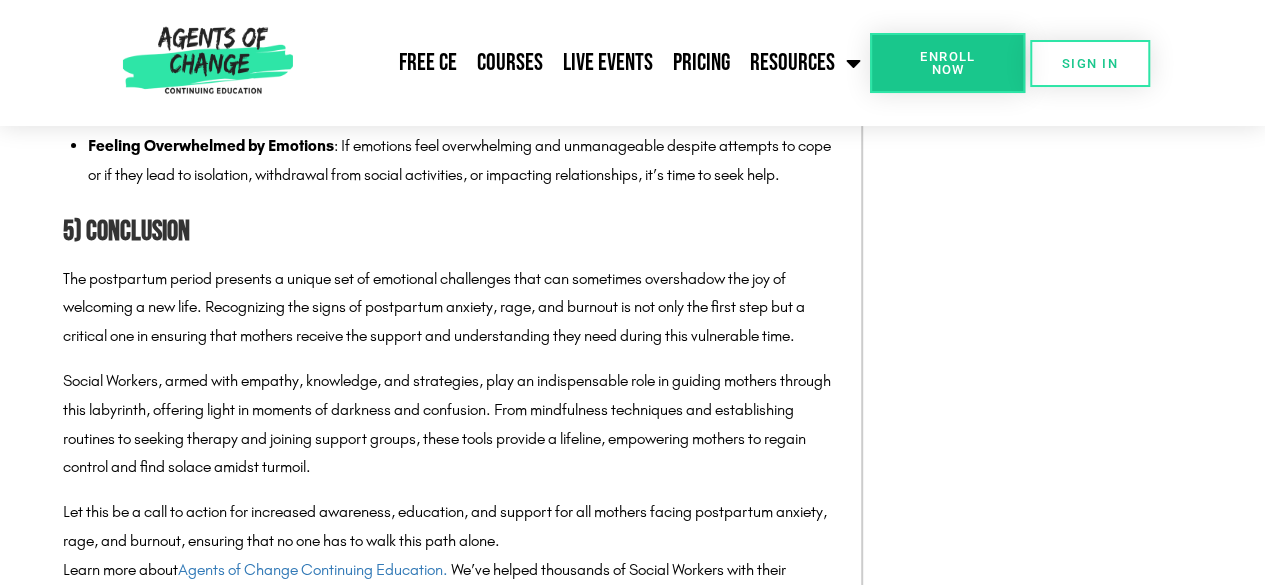 click on "The postpartum period presents a unique set of emotional challenges that can sometimes overshadow the joy of welcoming a new life. Recognizing the signs of postpartum anxiety, rage, and burnout is not only the first step but a critical one in ensuring that mothers receive the support and understanding they need during this vulnerable time." at bounding box center (452, 308) 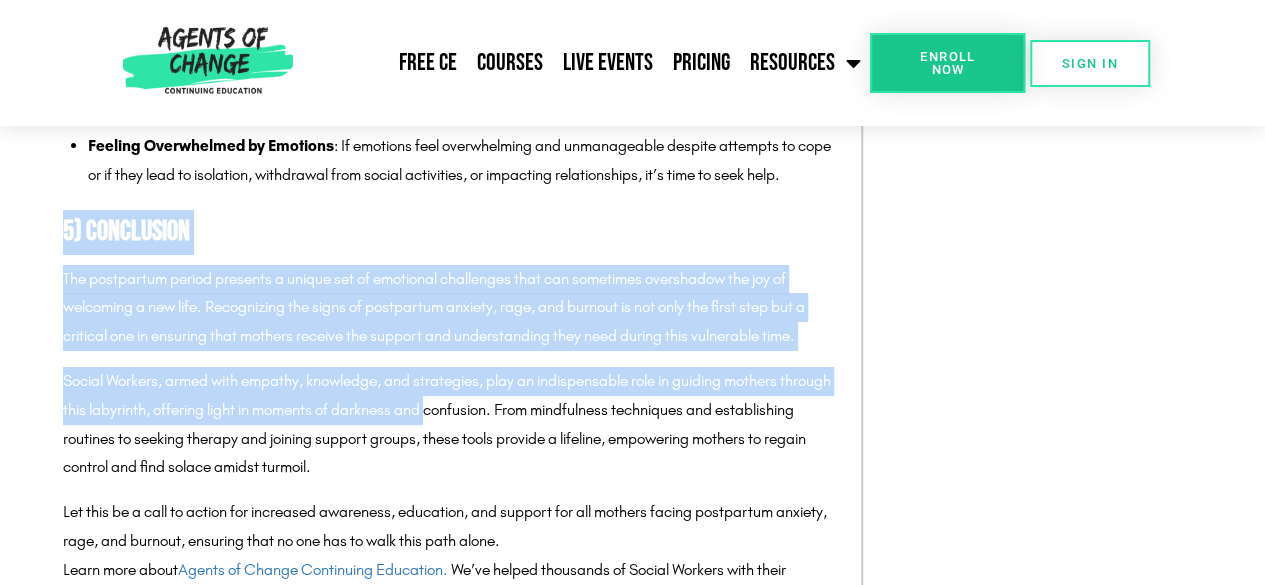 drag, startPoint x: 484, startPoint y: 461, endPoint x: 28, endPoint y: 279, distance: 490.9786 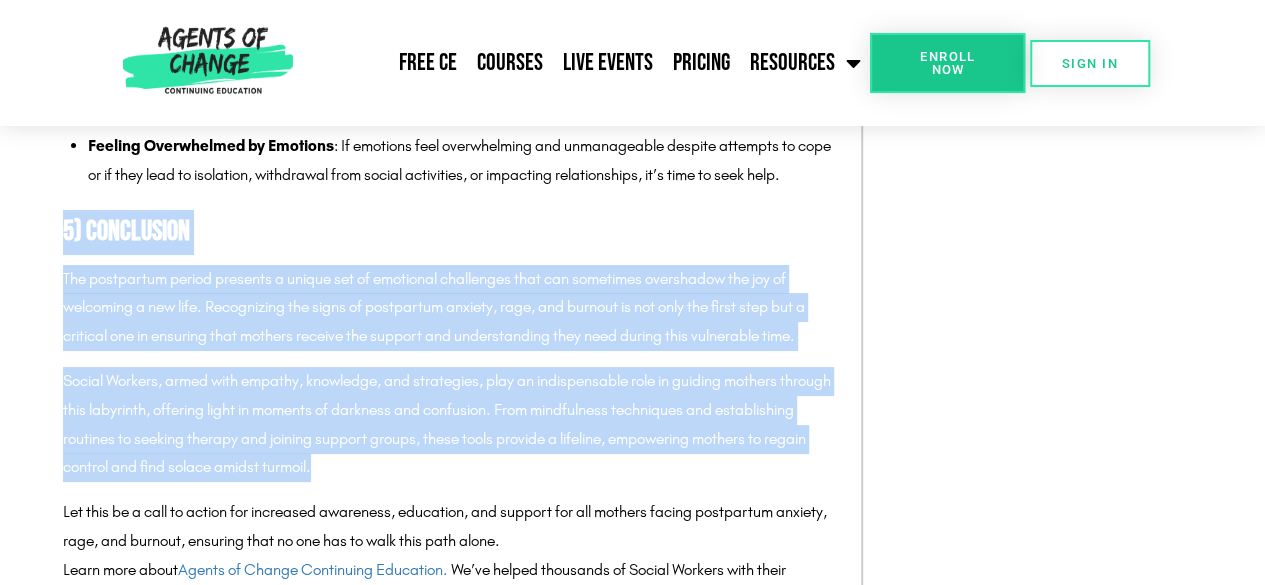 drag, startPoint x: 52, startPoint y: 281, endPoint x: 547, endPoint y: 532, distance: 555.0009 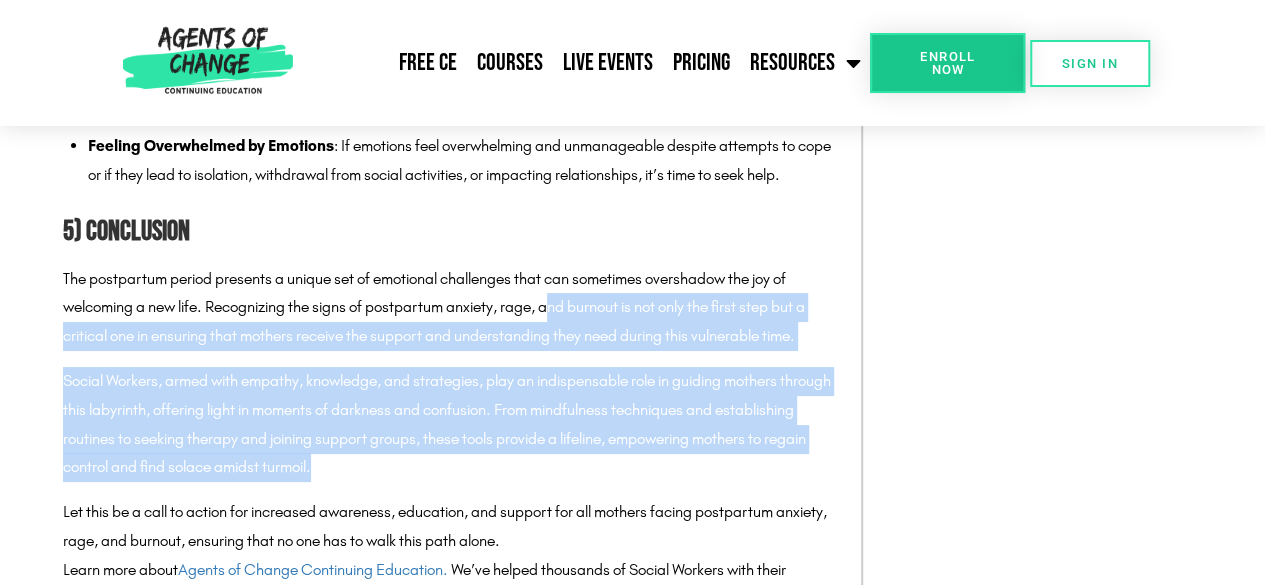 drag, startPoint x: 547, startPoint y: 532, endPoint x: 556, endPoint y: 363, distance: 169.23947 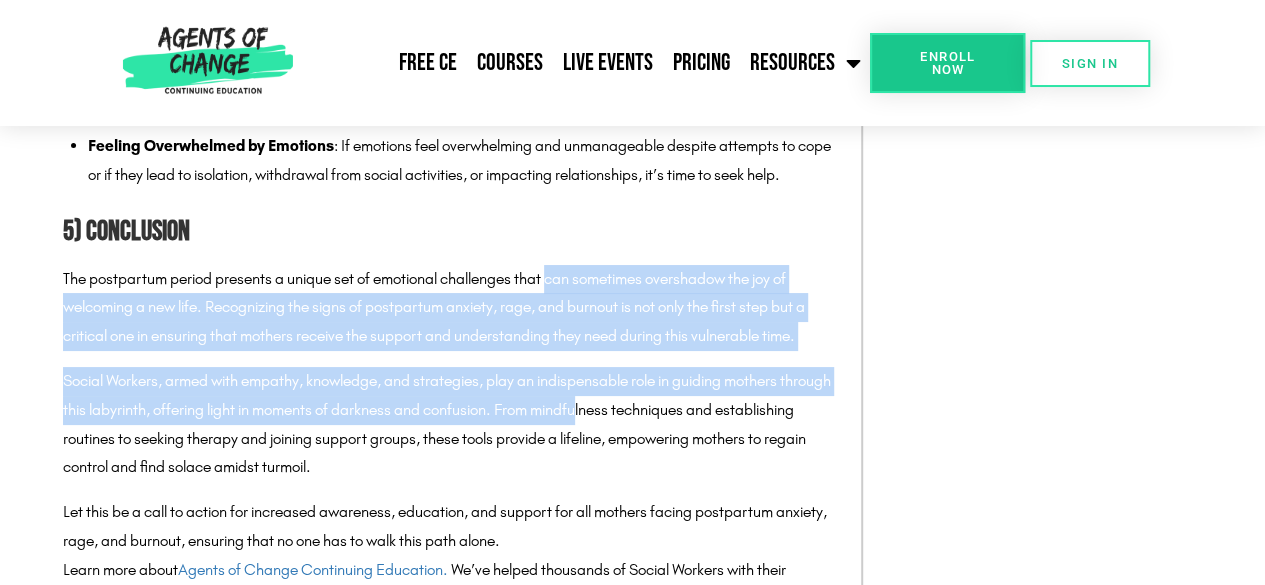 drag, startPoint x: 554, startPoint y: 337, endPoint x: 638, endPoint y: 473, distance: 159.84993 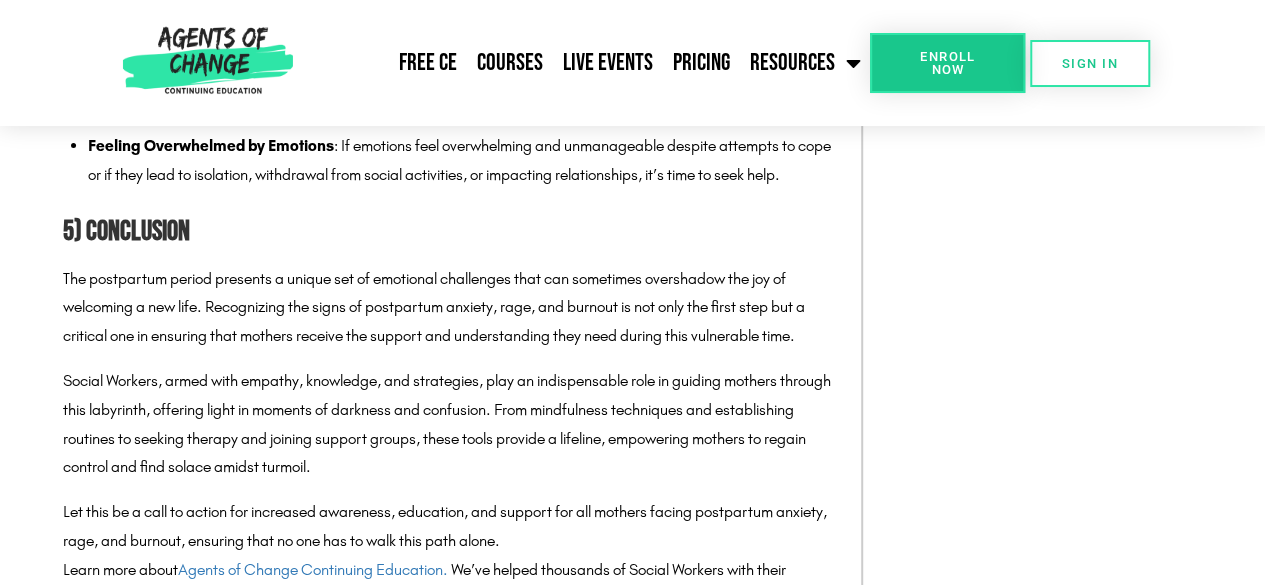click on "Social Workers, armed with empathy, knowledge, and strategies, play an indispensable role in guiding mothers through this labyrinth, offering light in moments of darkness and confusion. From mindfulness techniques and establishing routines to seeking therapy and joining support groups, these tools provide a lifeline, empowering mothers to regain control and find solace amidst turmoil." at bounding box center [452, 424] 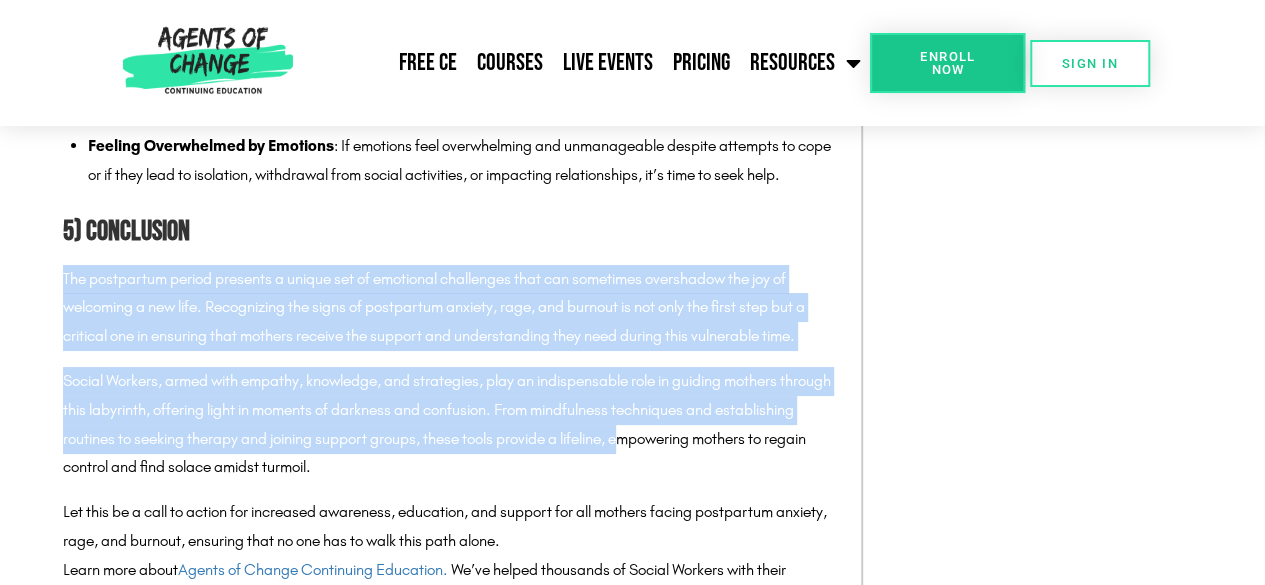 drag, startPoint x: 719, startPoint y: 501, endPoint x: 724, endPoint y: 287, distance: 214.05841 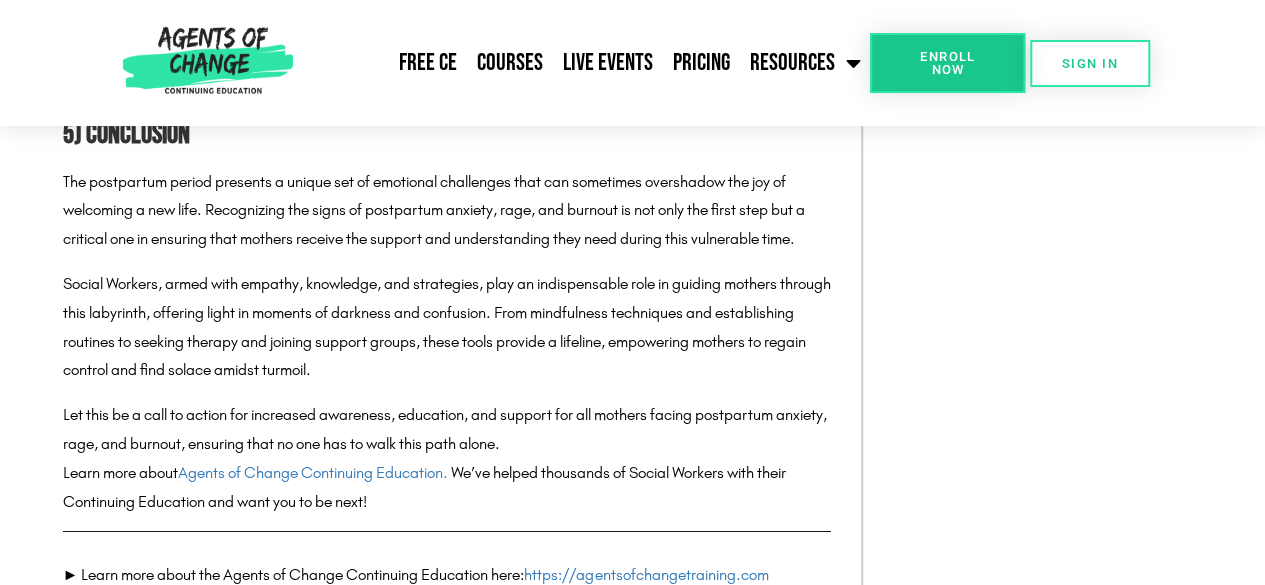 scroll, scrollTop: 7623, scrollLeft: 0, axis: vertical 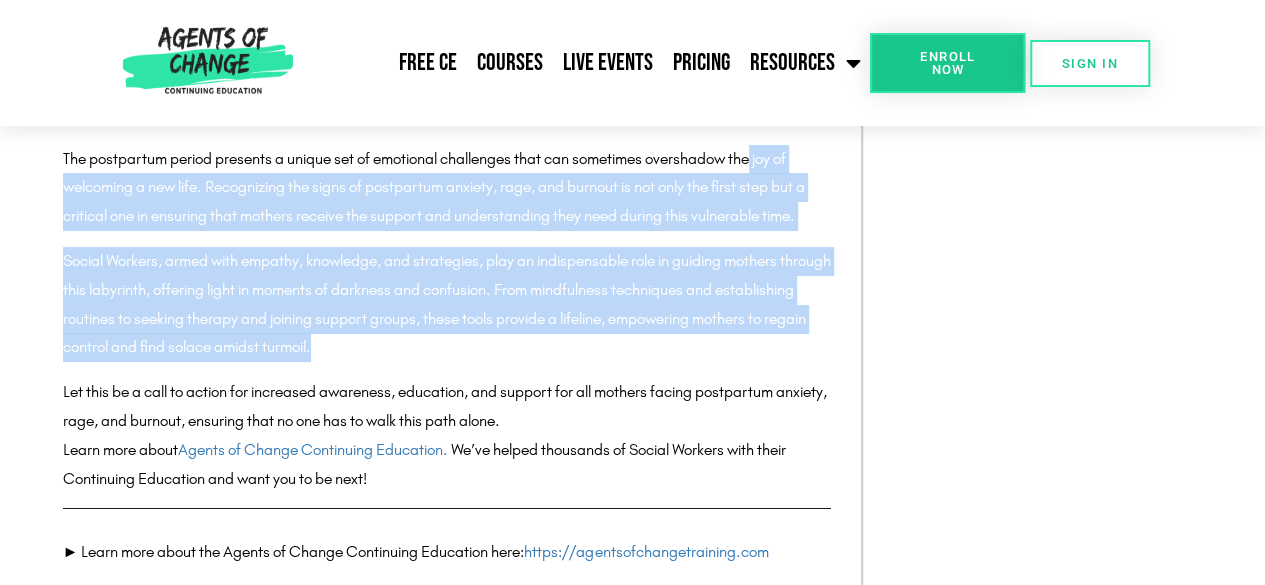 drag, startPoint x: 764, startPoint y: 206, endPoint x: 825, endPoint y: 404, distance: 207.18349 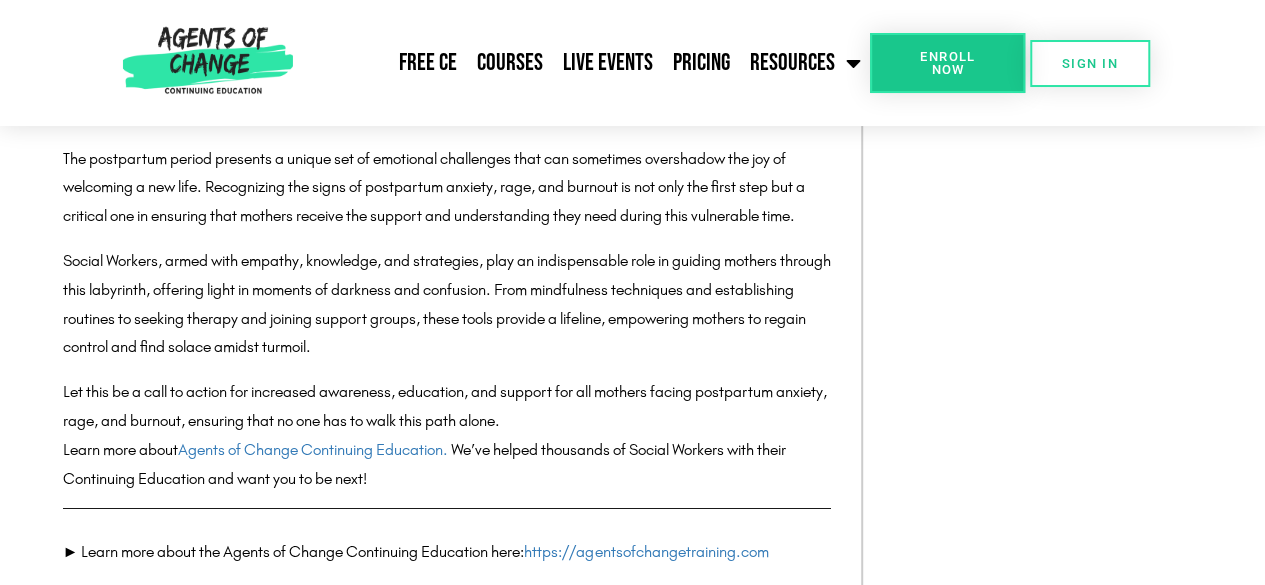 click on "Social Workers, armed with empathy, knowledge, and strategies, play an indispensable role in guiding mothers through this labyrinth, offering light in moments of darkness and confusion. From mindfulness techniques and establishing routines to seeking therapy and joining support groups, these tools provide a lifeline, empowering mothers to regain control and find solace amidst turmoil." at bounding box center [452, 304] 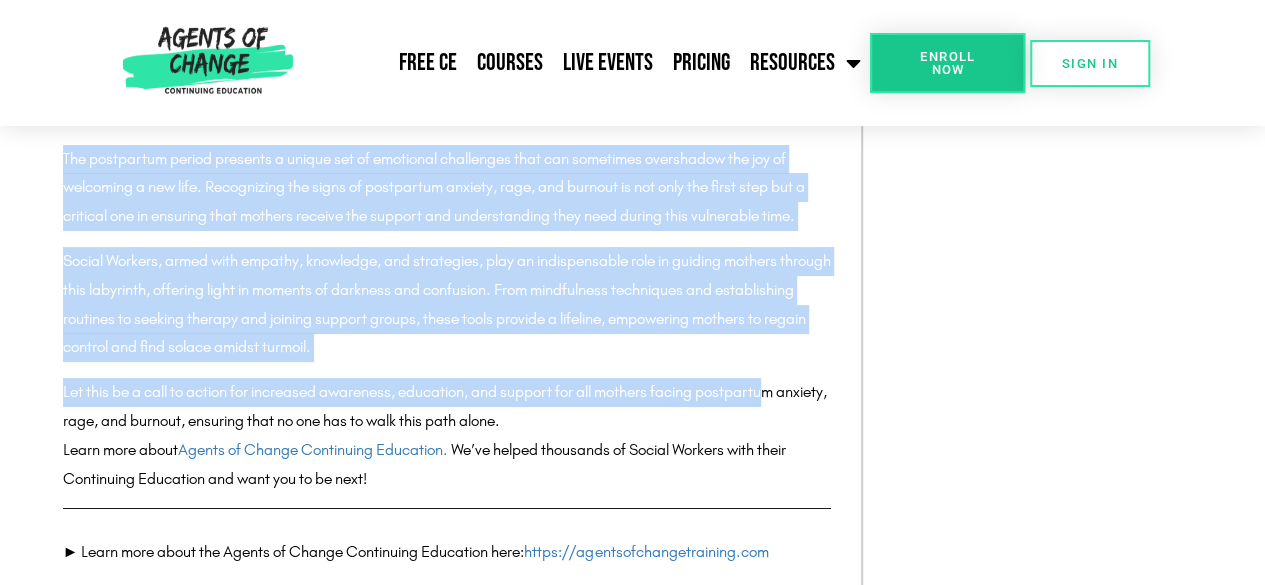 drag, startPoint x: 779, startPoint y: 449, endPoint x: 56, endPoint y: 208, distance: 762.1089 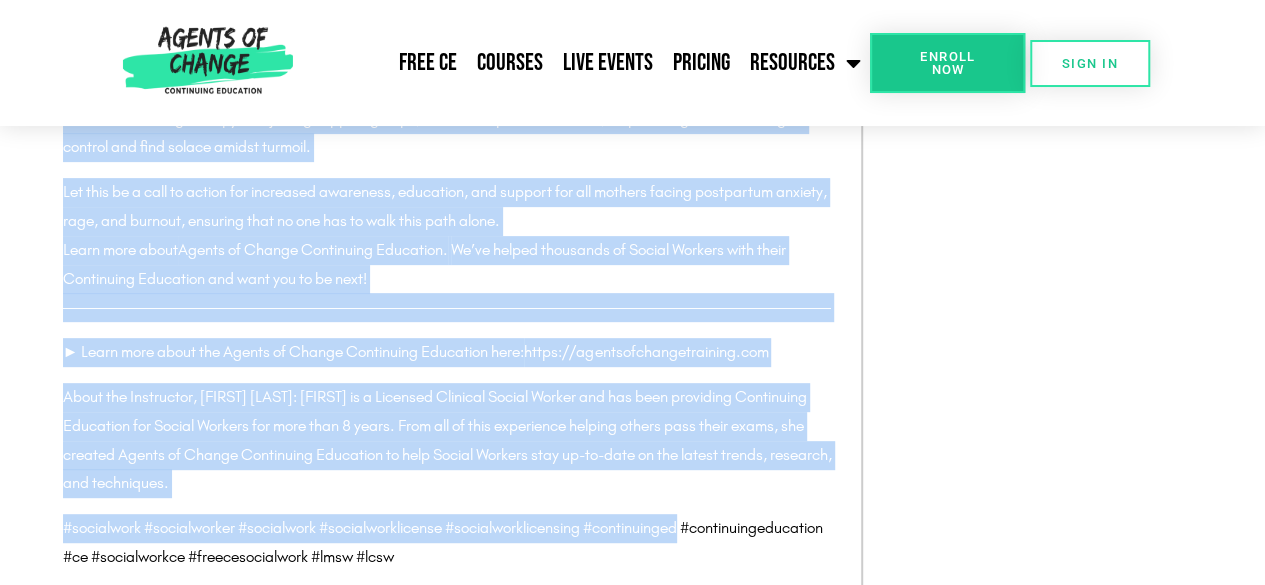 scroll, scrollTop: 7876, scrollLeft: 0, axis: vertical 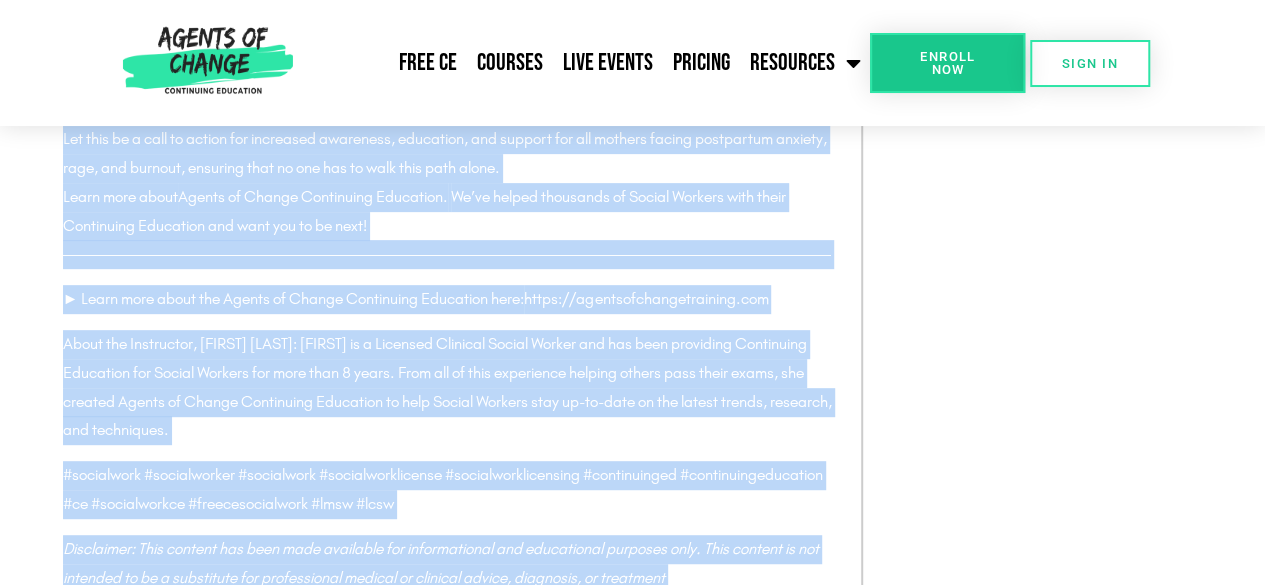 drag, startPoint x: 63, startPoint y: 213, endPoint x: 869, endPoint y: 366, distance: 820.3932 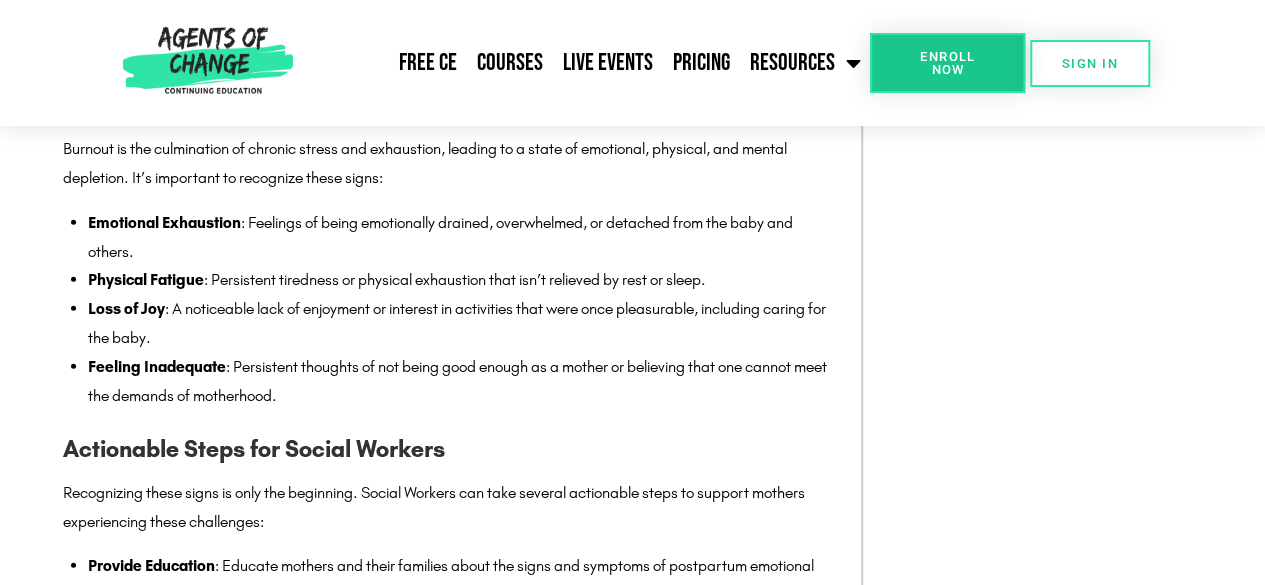 scroll, scrollTop: 1982, scrollLeft: 0, axis: vertical 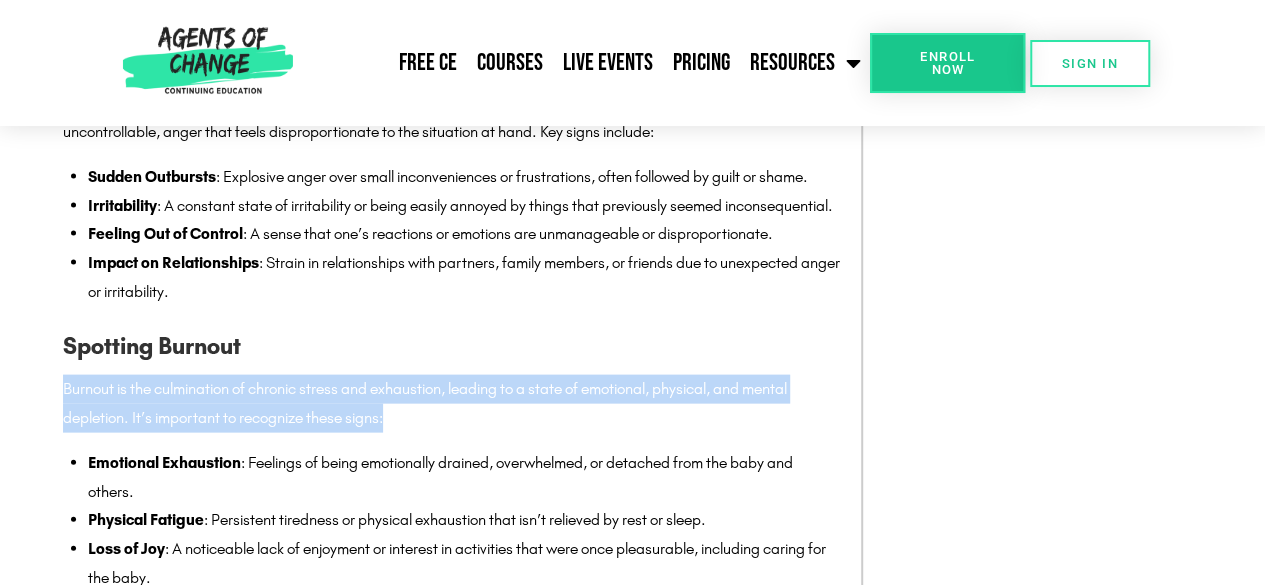 drag, startPoint x: 800, startPoint y: 385, endPoint x: 800, endPoint y: 461, distance: 76 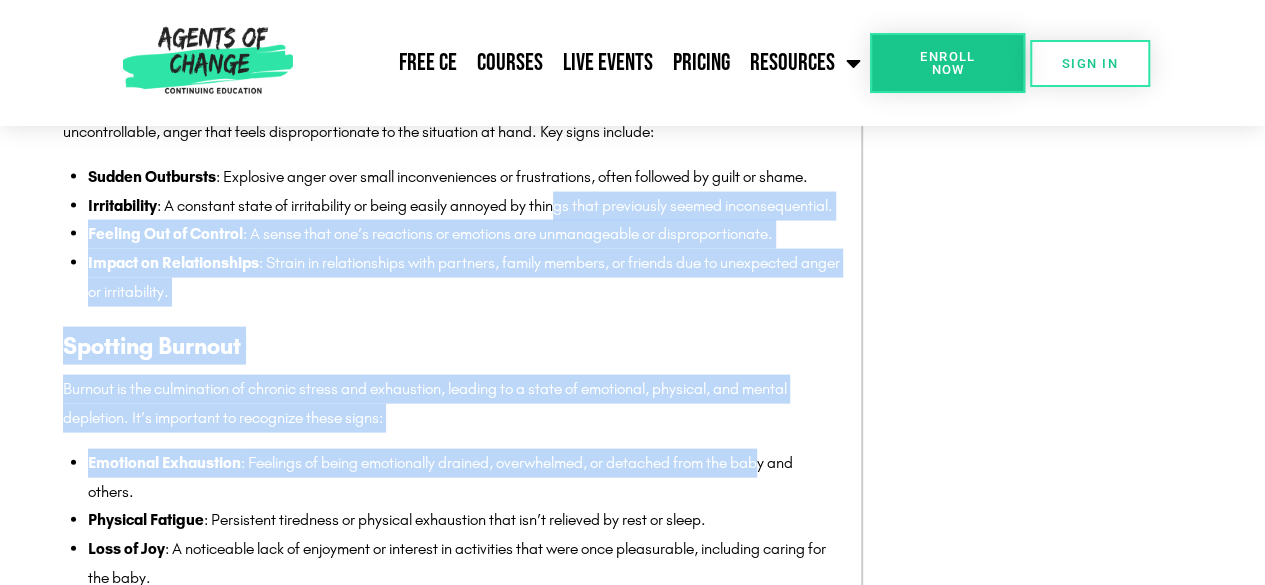 drag, startPoint x: 566, startPoint y: 244, endPoint x: 771, endPoint y: 526, distance: 348.6388 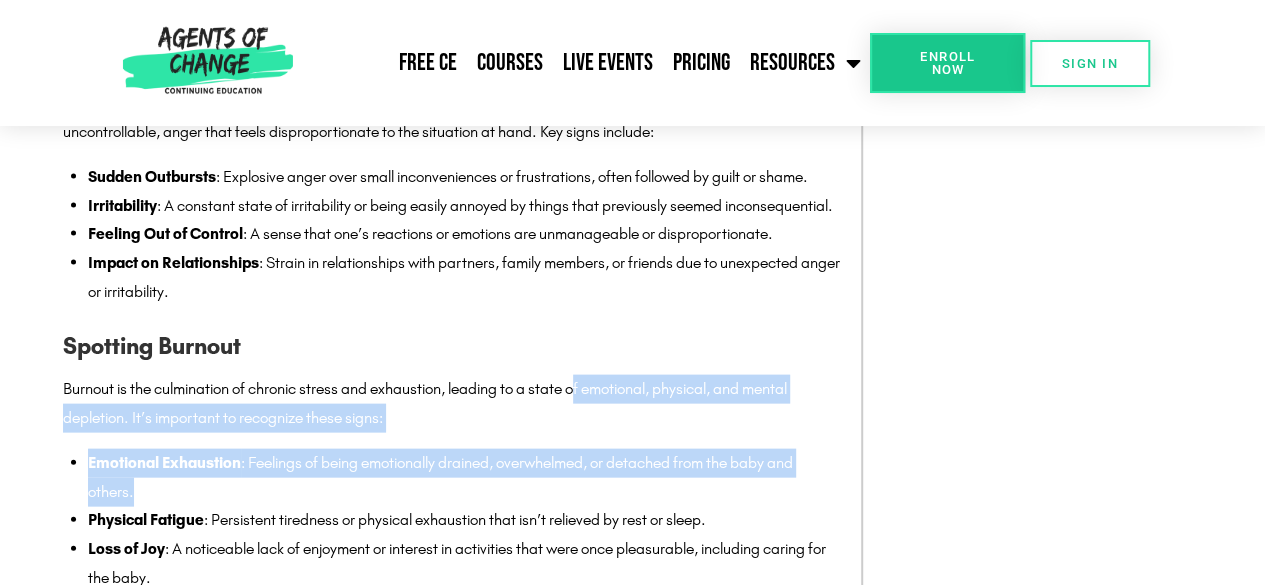 drag, startPoint x: 583, startPoint y: 431, endPoint x: 680, endPoint y: 540, distance: 145.91093 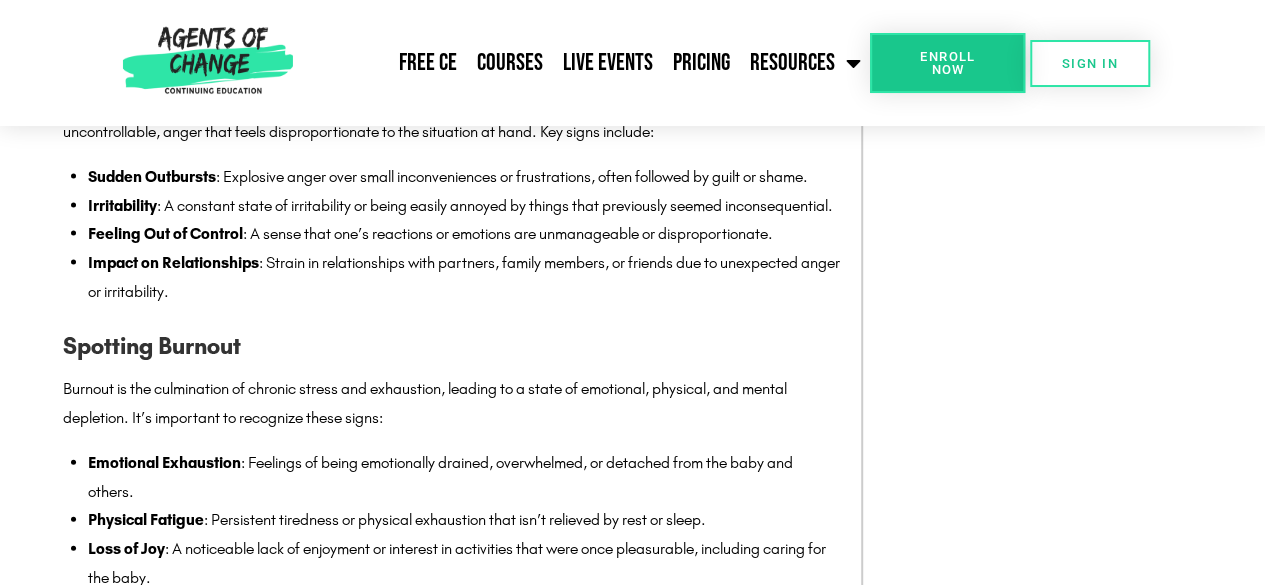 click on "Emotional Exhaustion : Feelings of being emotionally drained, overwhelmed, or detached from the baby and others." at bounding box center [464, 478] 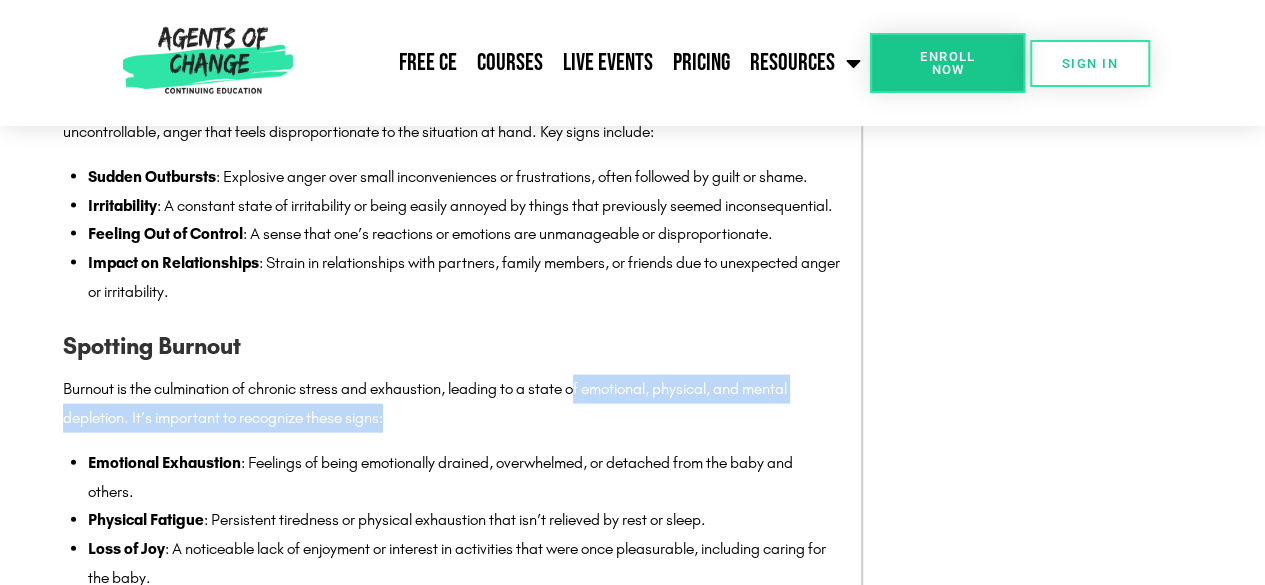 drag, startPoint x: 684, startPoint y: 467, endPoint x: 586, endPoint y: 460, distance: 98.24968 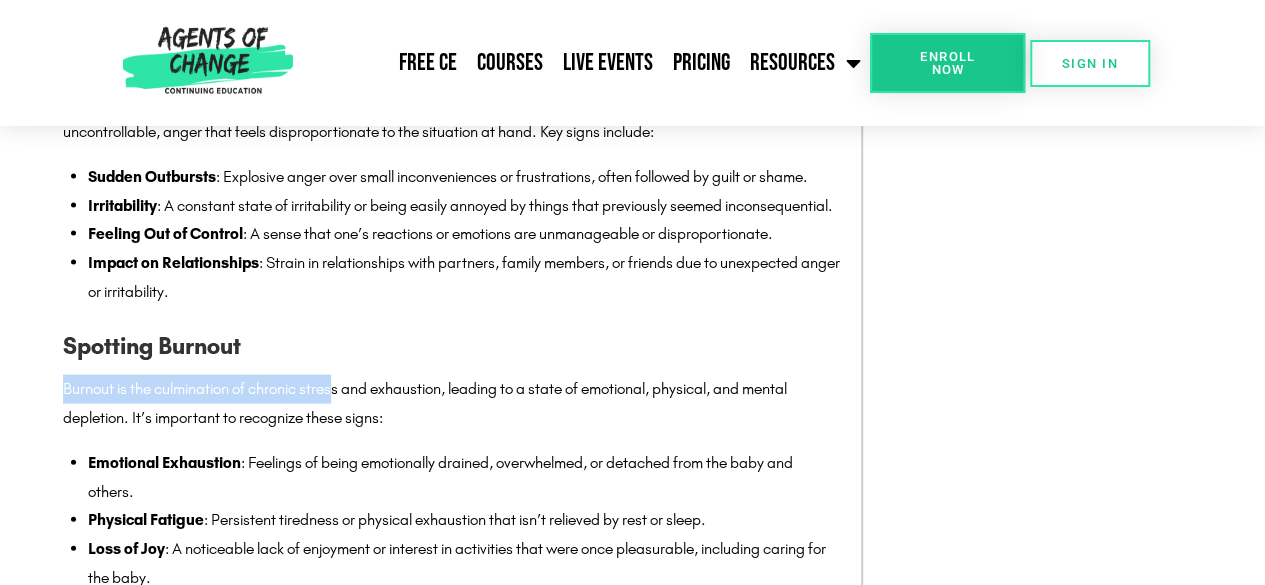 drag, startPoint x: 238, startPoint y: 407, endPoint x: 66, endPoint y: 441, distance: 175.32826 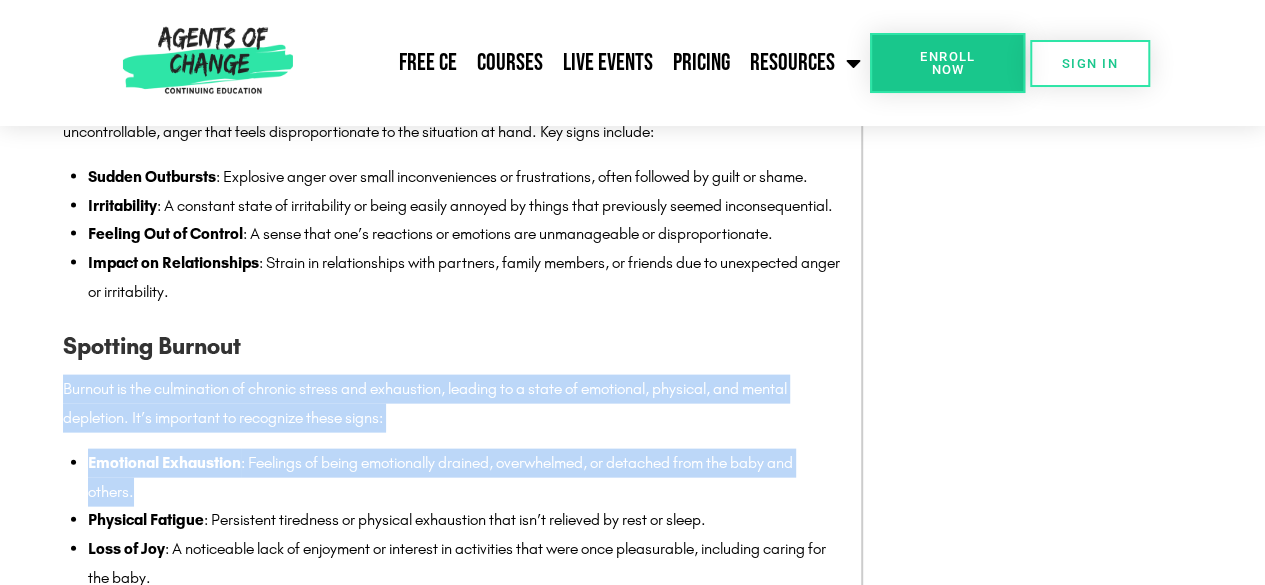drag, startPoint x: 336, startPoint y: 421, endPoint x: 818, endPoint y: 543, distance: 497.20016 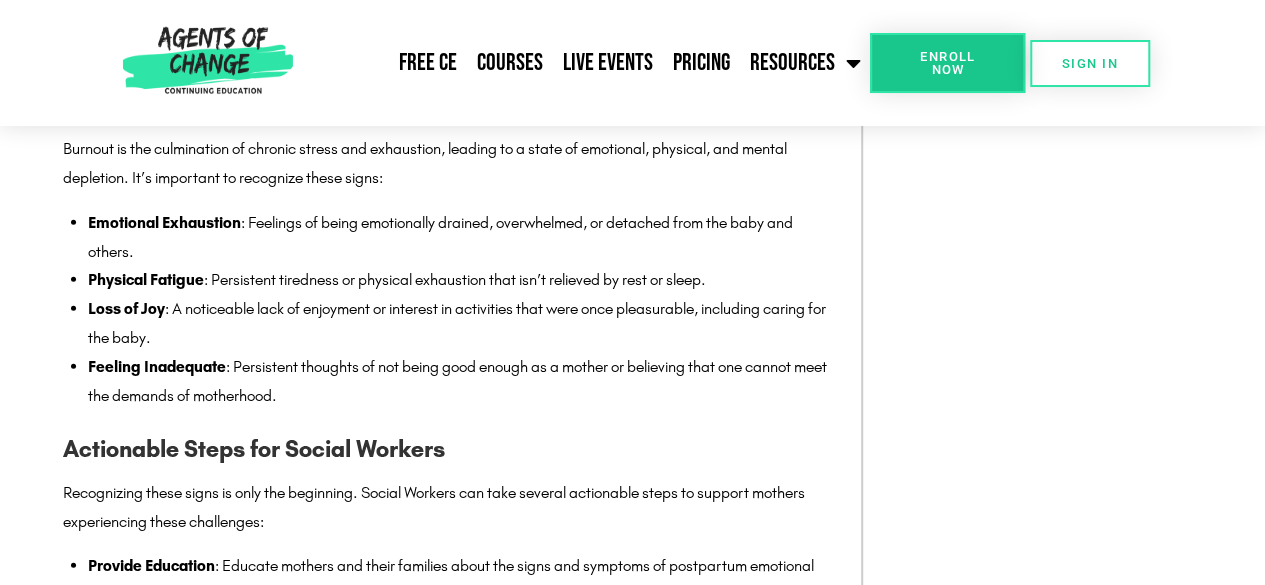 scroll, scrollTop: 2322, scrollLeft: 0, axis: vertical 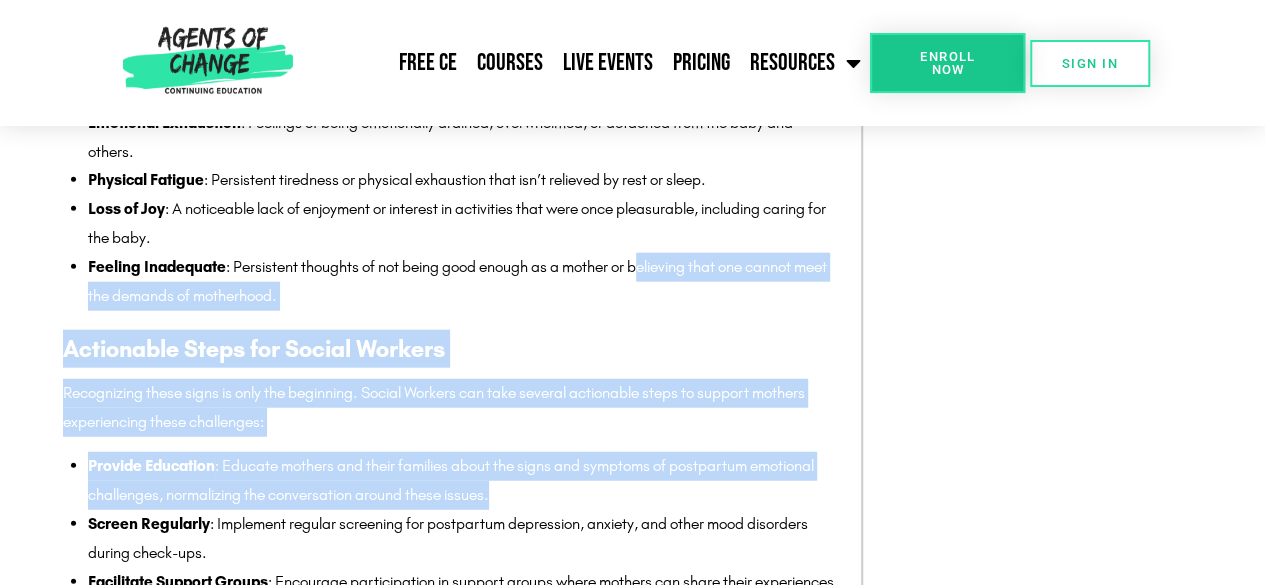 drag, startPoint x: 642, startPoint y: 322, endPoint x: 728, endPoint y: 539, distance: 233.42023 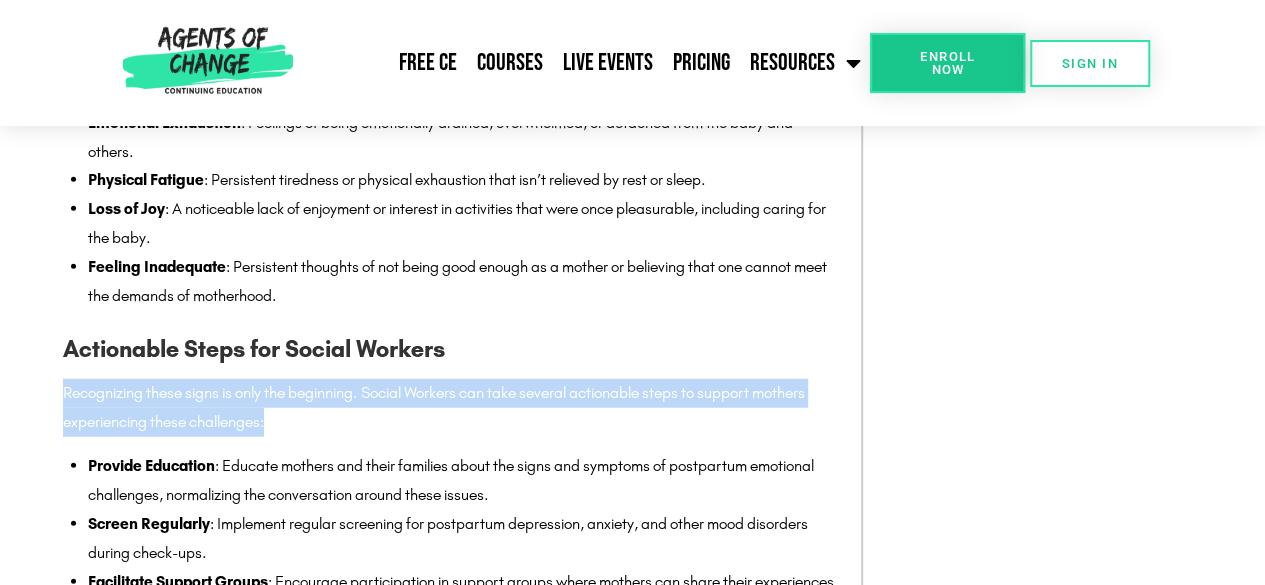 drag, startPoint x: 728, startPoint y: 492, endPoint x: 758, endPoint y: 375, distance: 120.784935 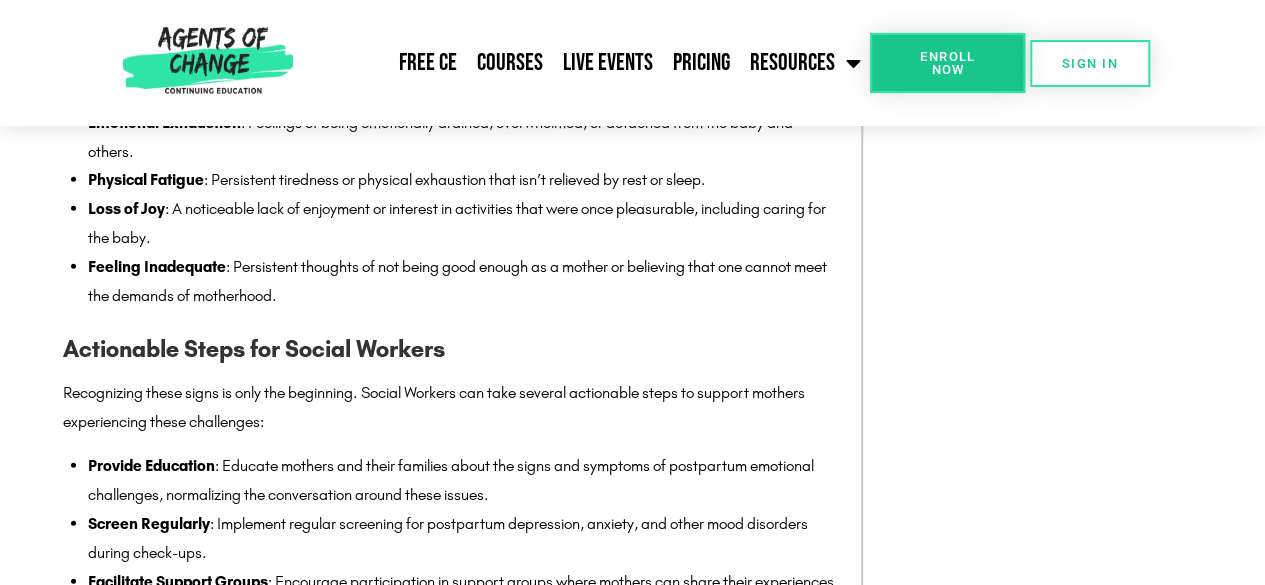 click on "Feeling Inadequate : Persistent thoughts of not being good enough as a mother or believing that one cannot meet the demands of motherhood." at bounding box center (464, 282) 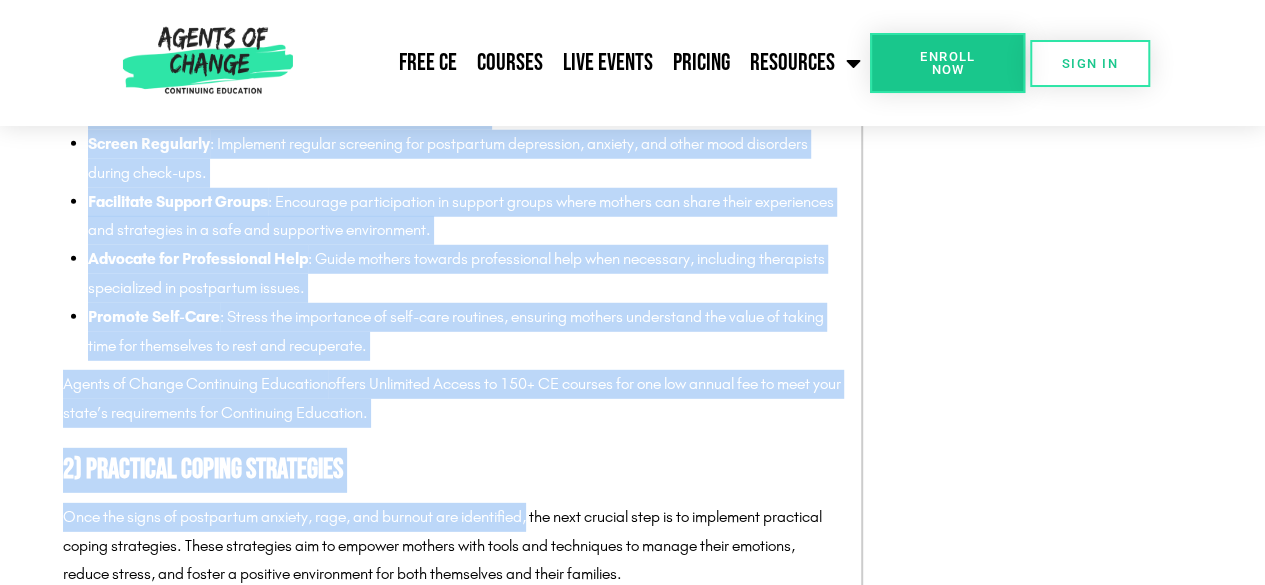 scroll, scrollTop: 2873, scrollLeft: 0, axis: vertical 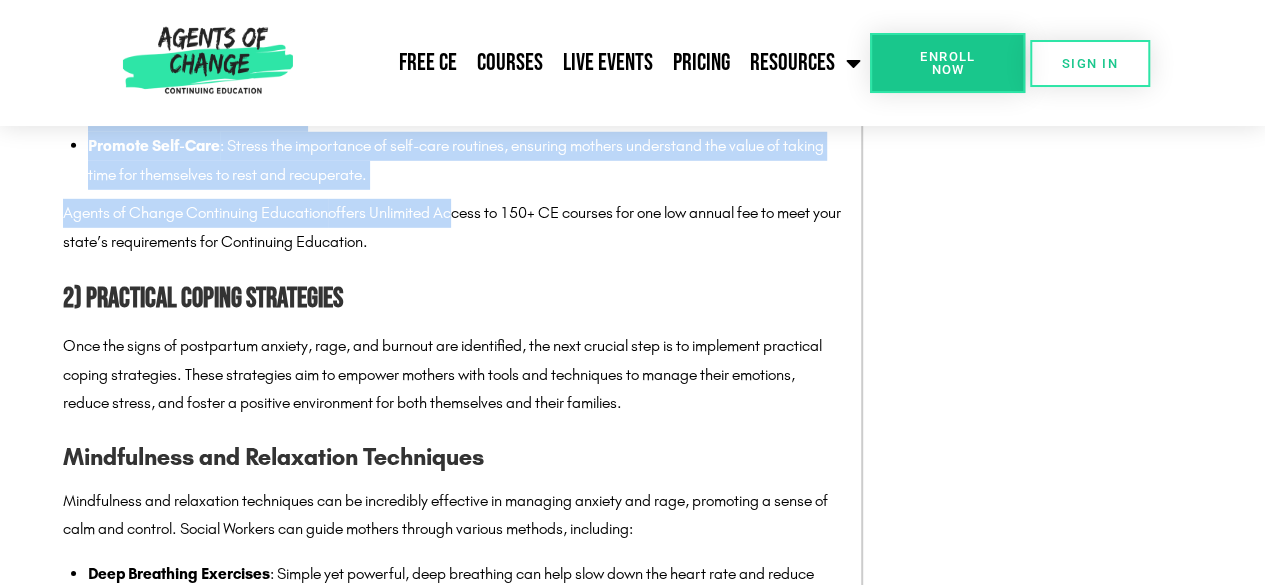 drag, startPoint x: 62, startPoint y: 401, endPoint x: 454, endPoint y: 271, distance: 412.99396 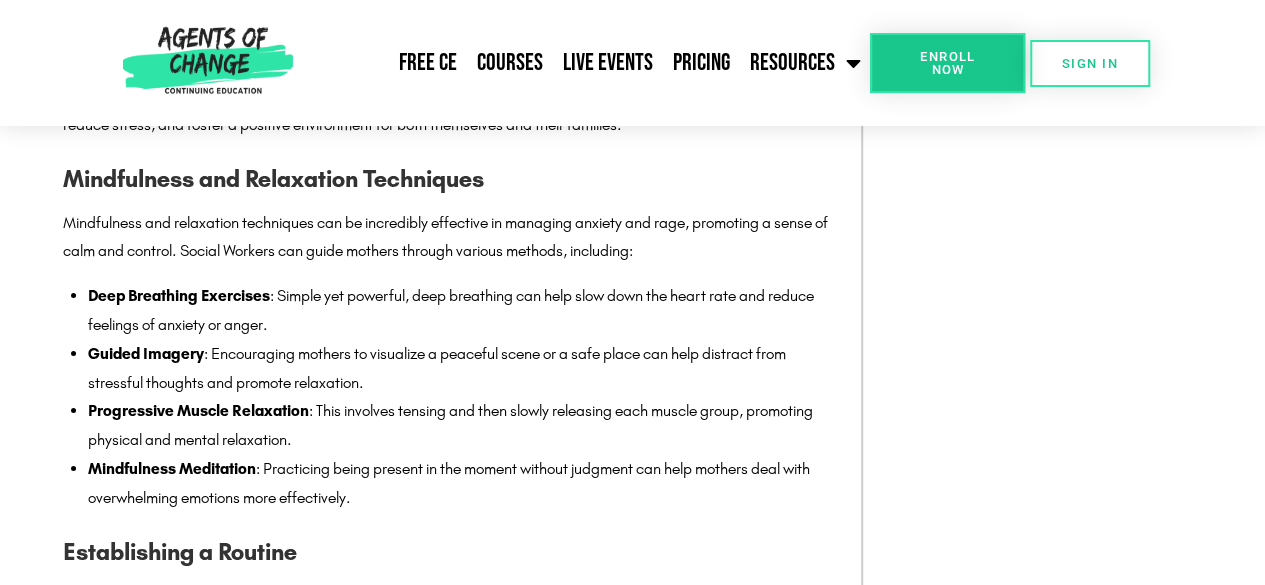 scroll, scrollTop: 3153, scrollLeft: 0, axis: vertical 